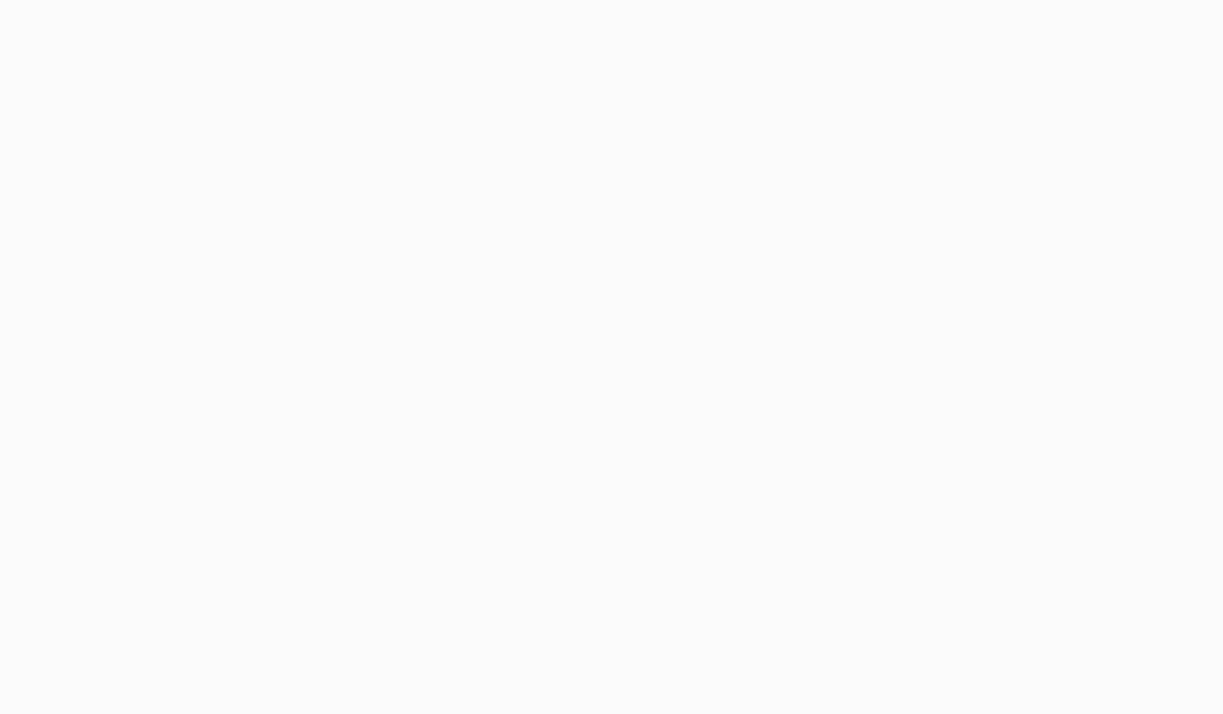 scroll, scrollTop: 0, scrollLeft: 0, axis: both 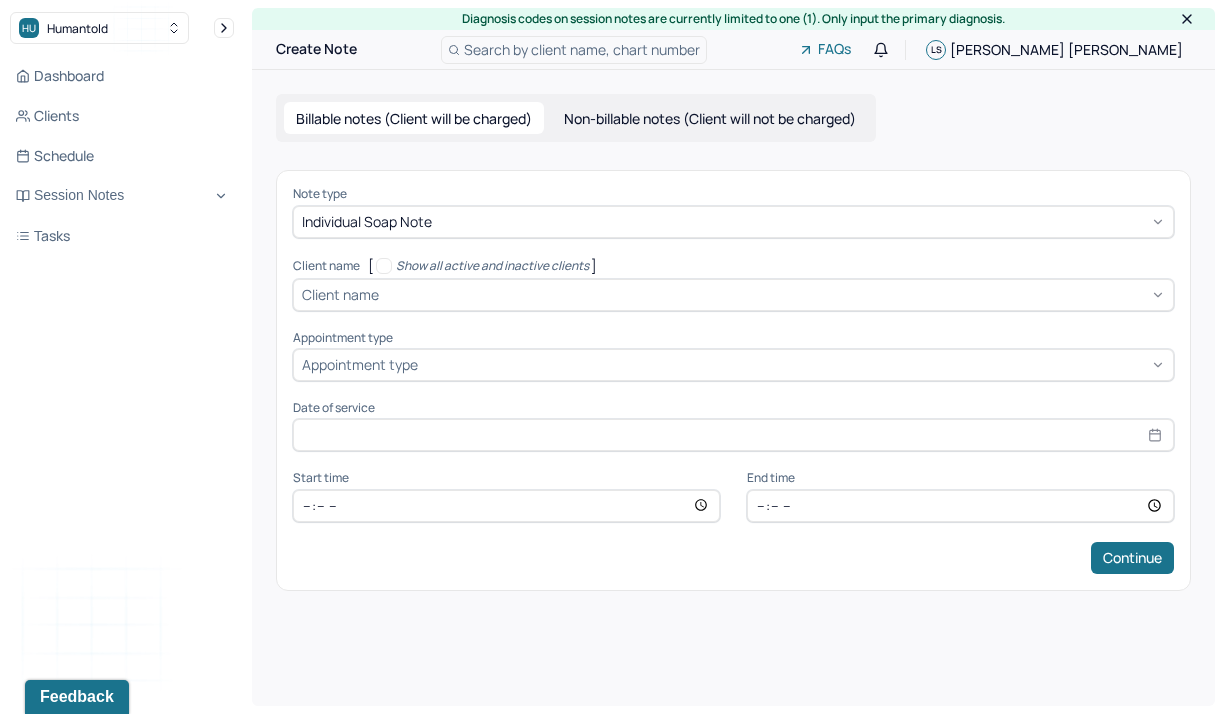 click at bounding box center [800, 221] 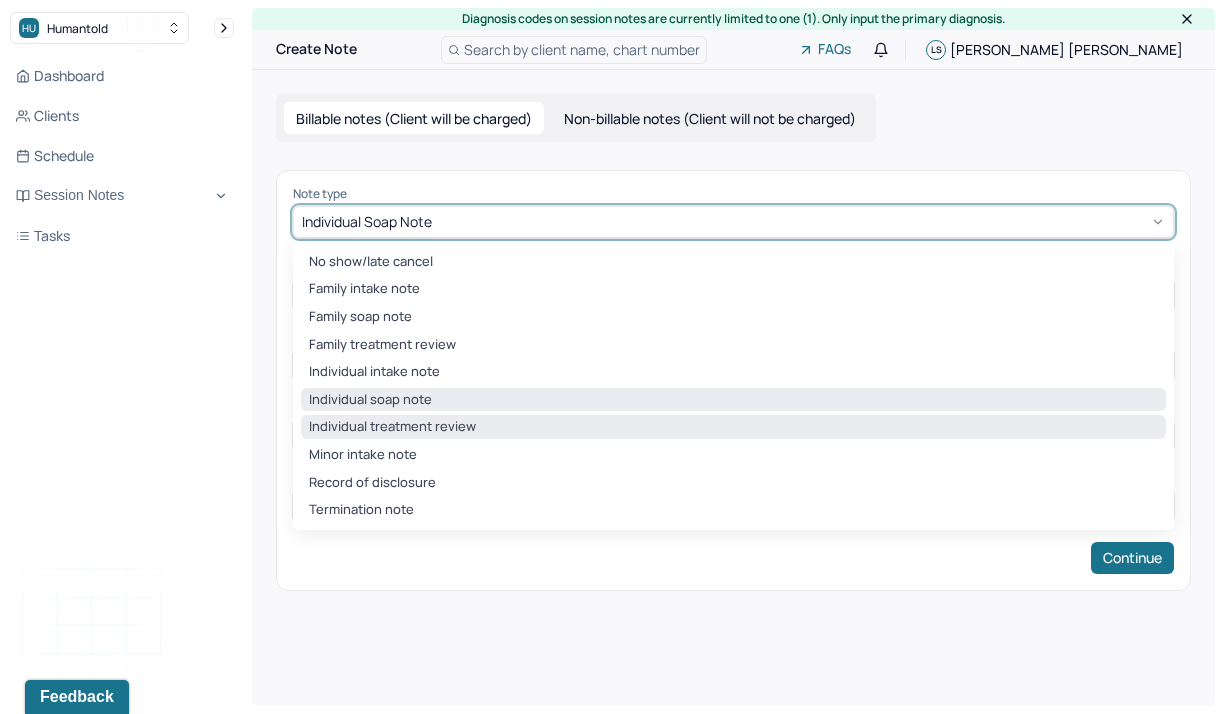 click on "Individual treatment review" at bounding box center (733, 427) 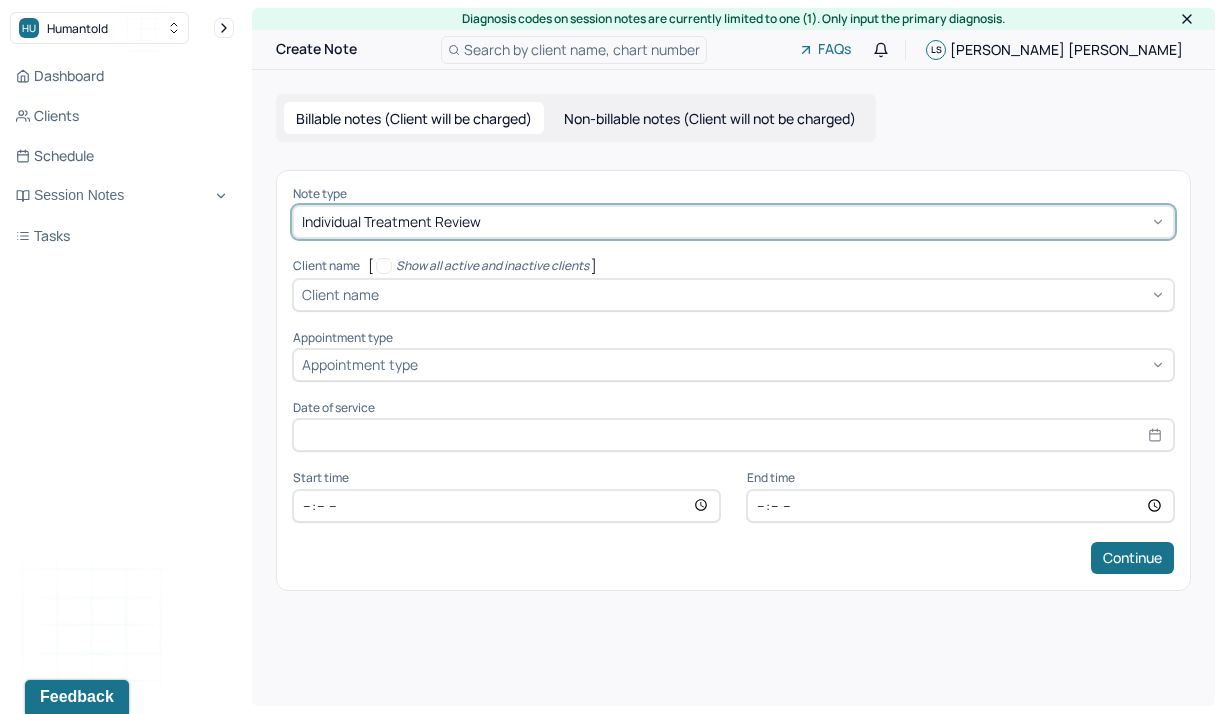 click at bounding box center (774, 294) 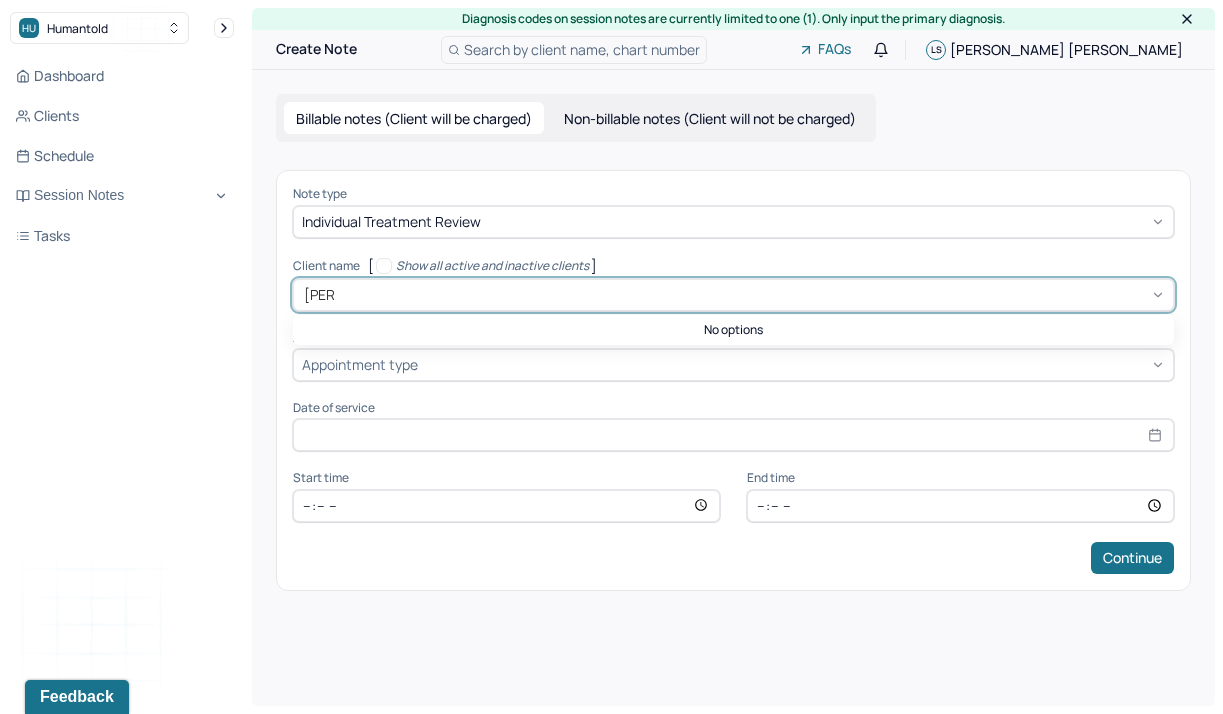 type on "kat" 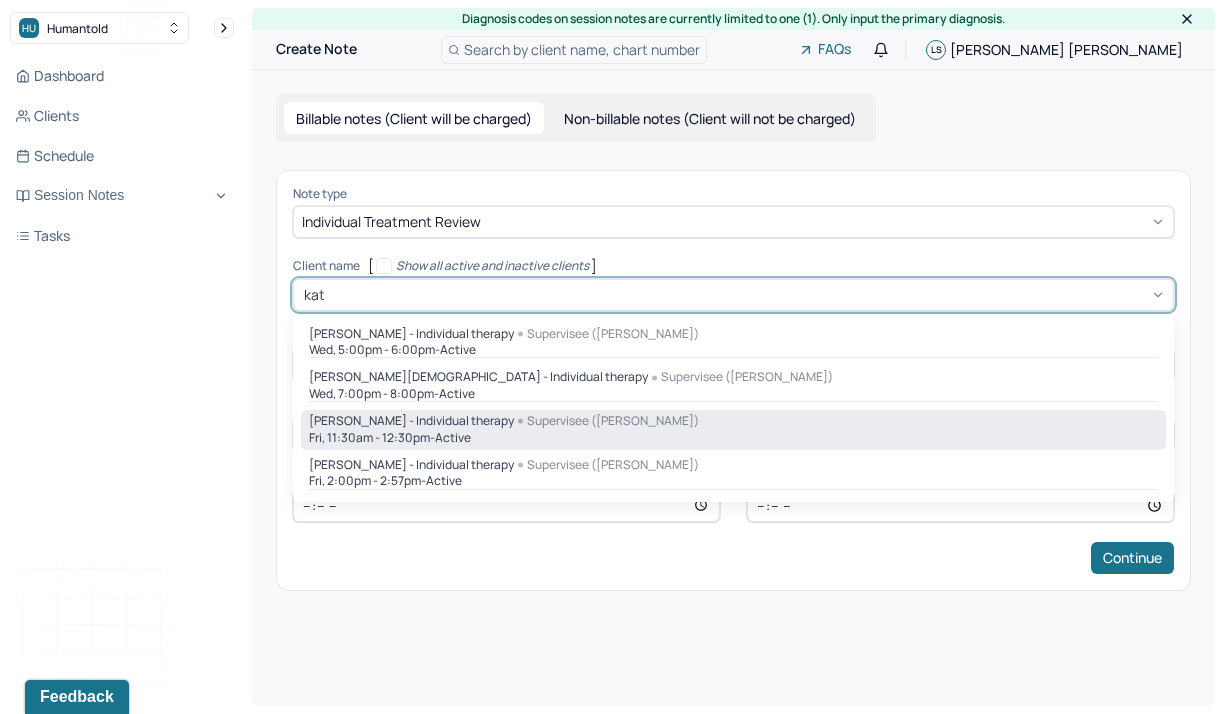 click on "Fri, 11:30am - 12:30pm  -  active" at bounding box center (733, 438) 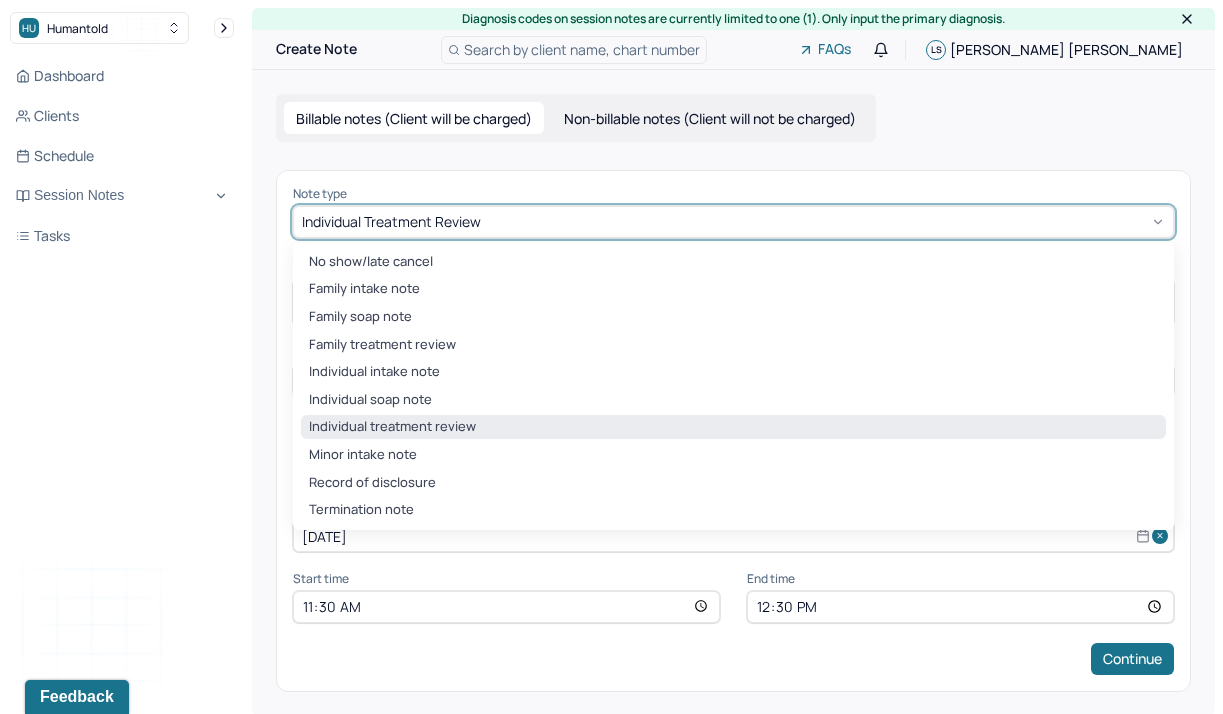 click on "Individual treatment review" at bounding box center (391, 221) 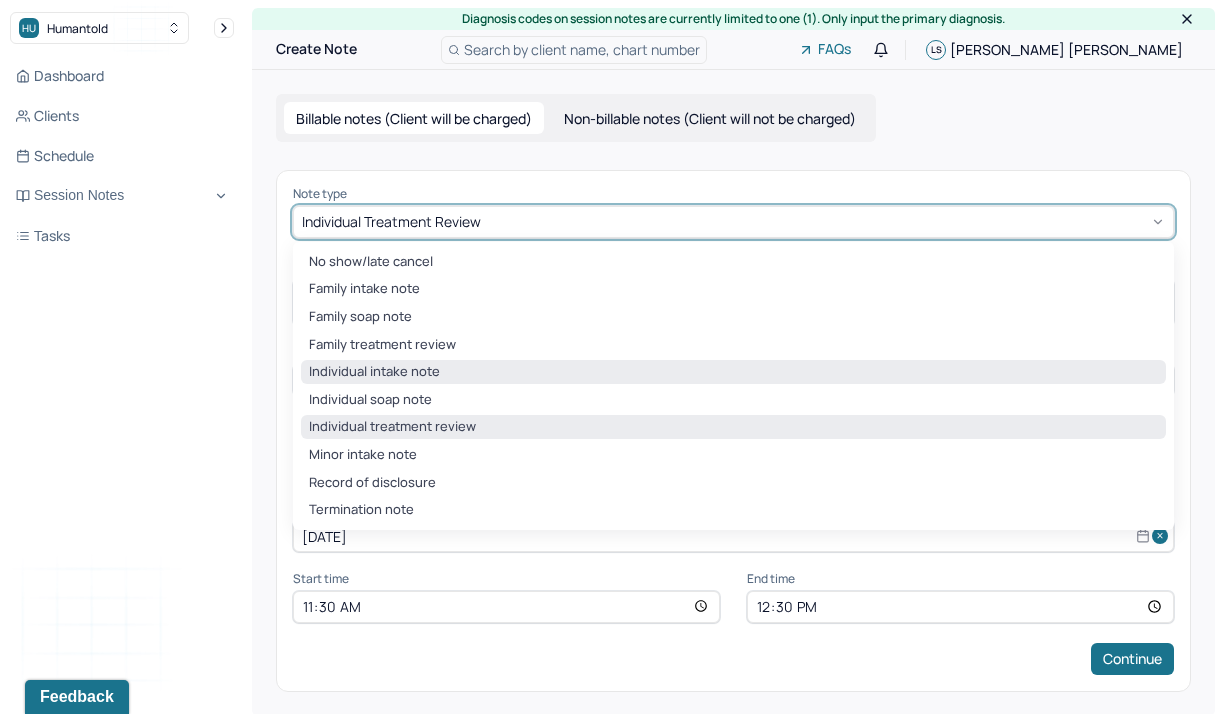 click on "Individual intake note" at bounding box center [733, 372] 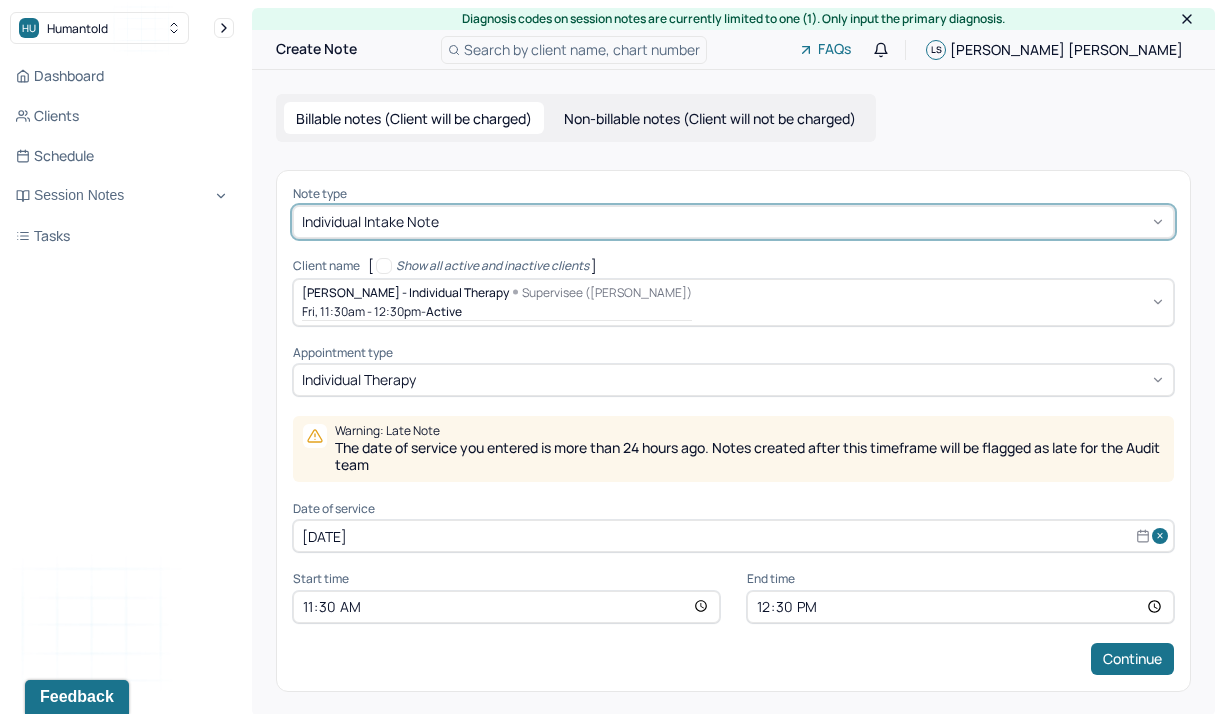 click on "[DATE]" at bounding box center (733, 536) 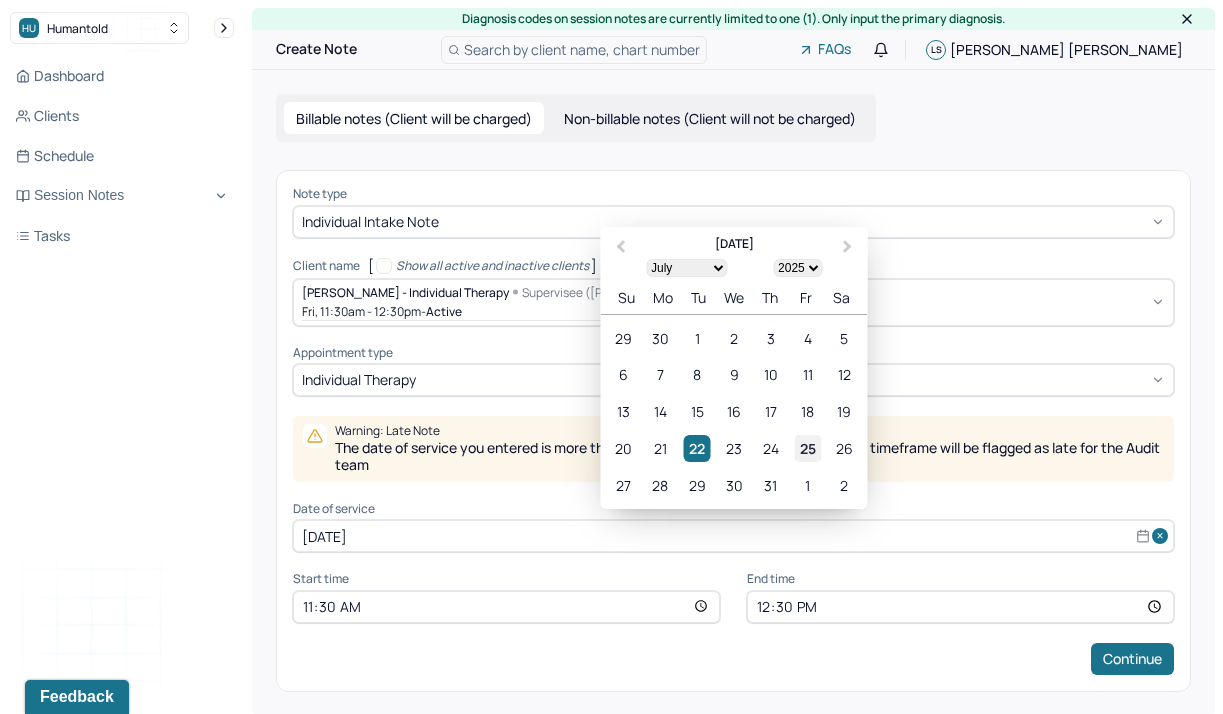 click on "25" at bounding box center (807, 448) 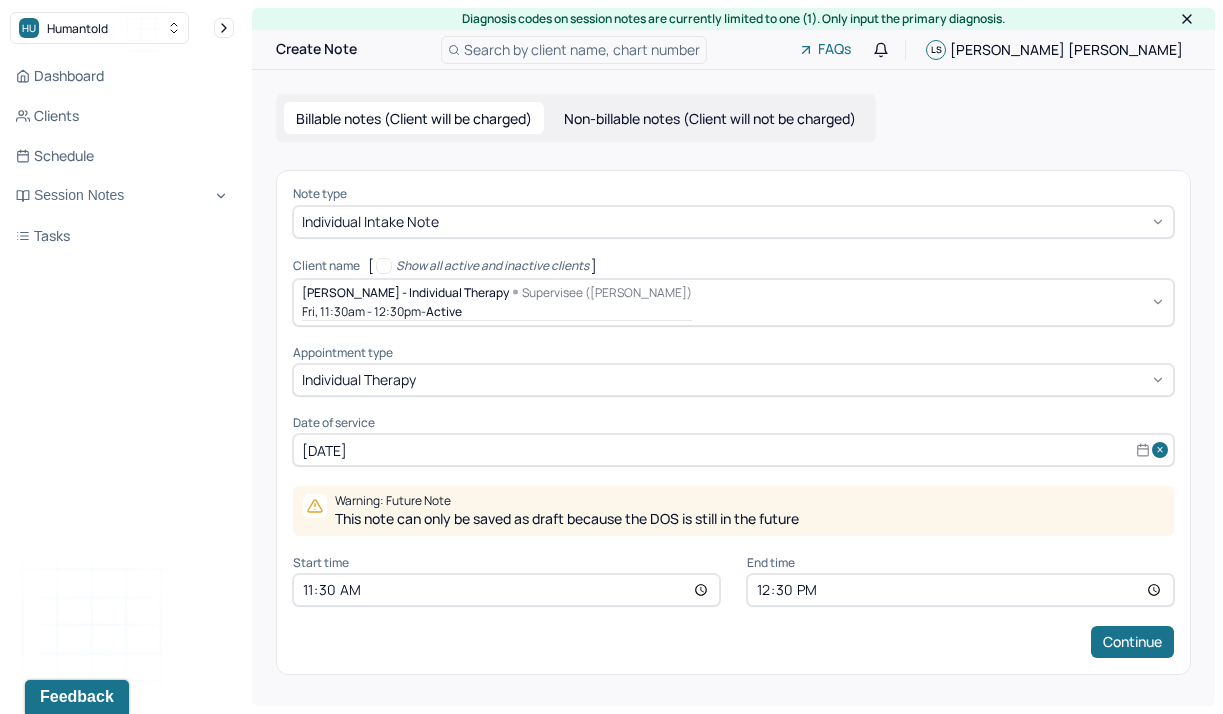 click on "11:30" at bounding box center (506, 590) 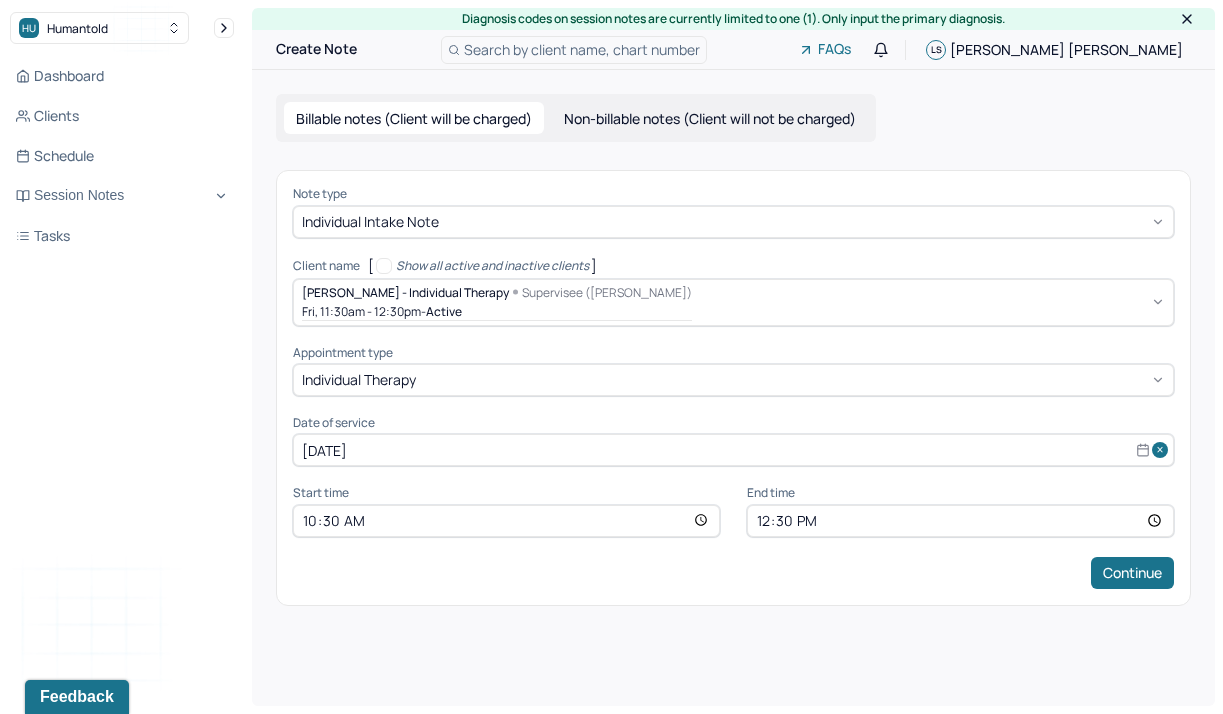 type on "10:30" 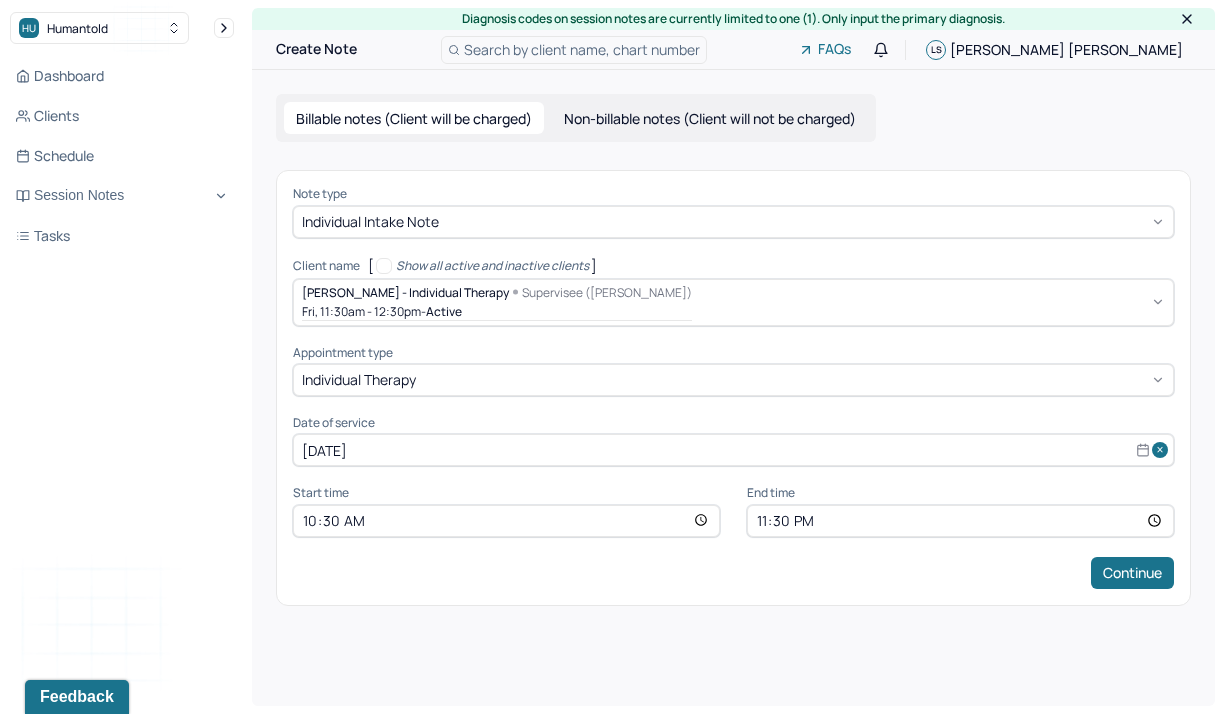 click on "23:30" at bounding box center (960, 521) 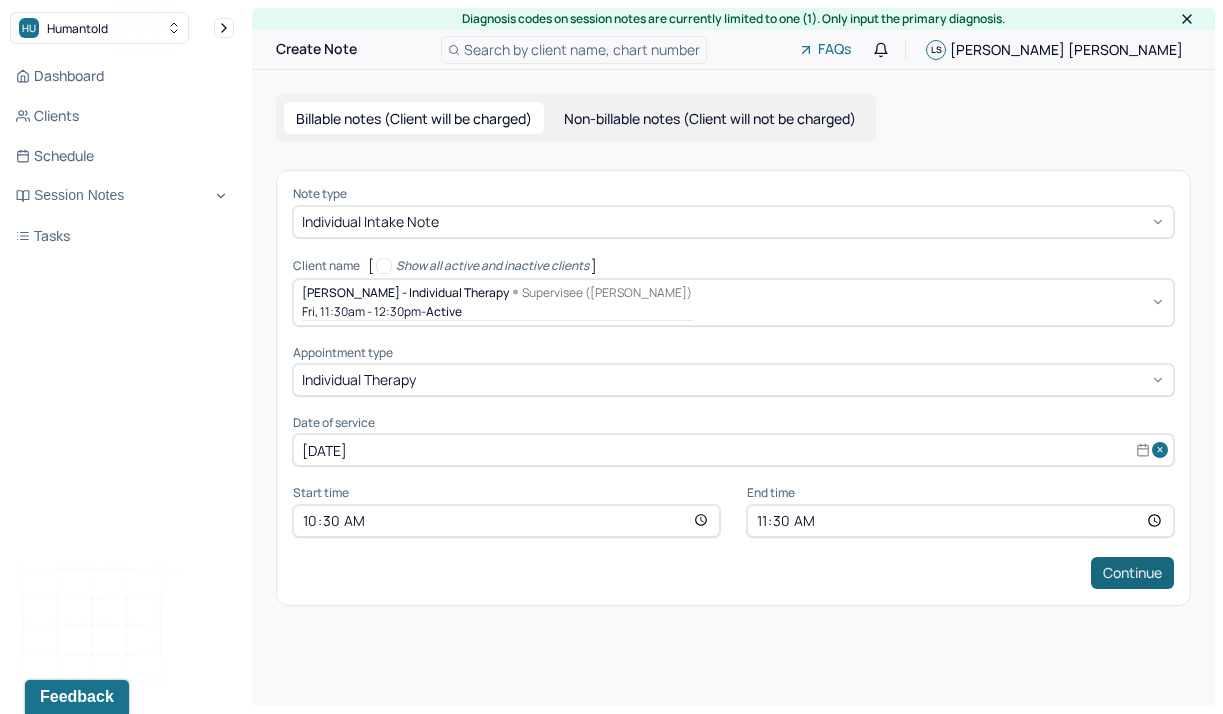 type on "11:30" 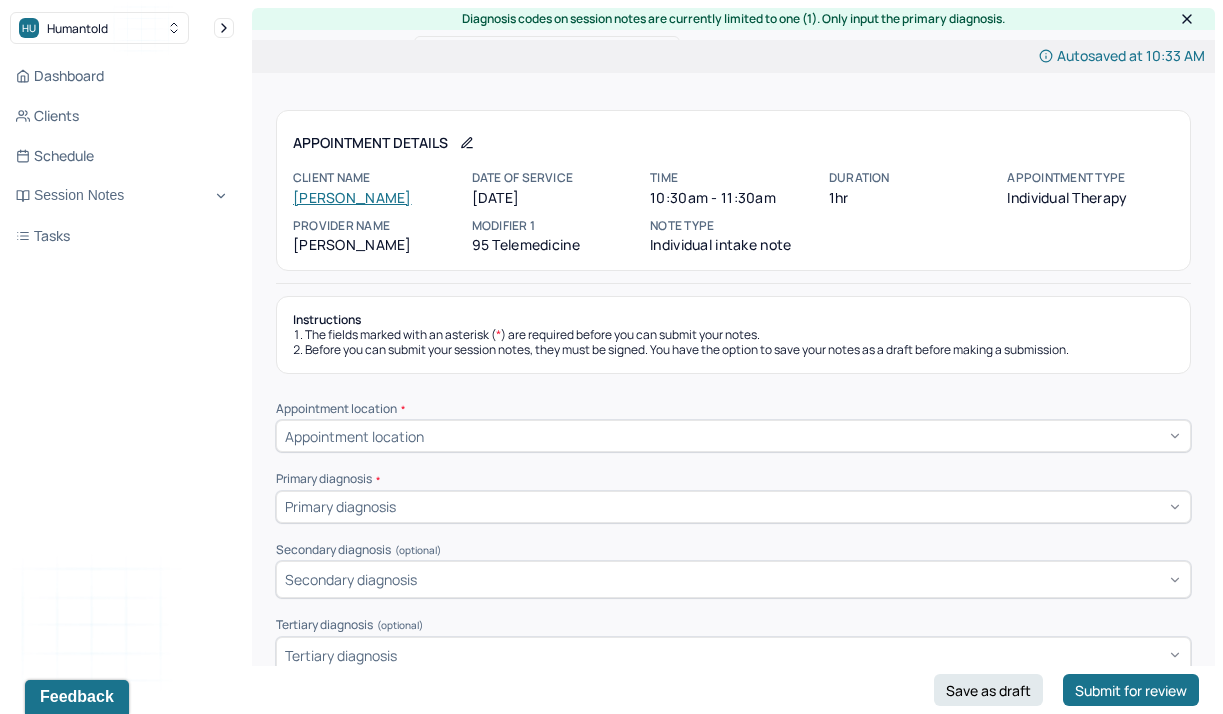 click on "Appointment location" at bounding box center [733, 436] 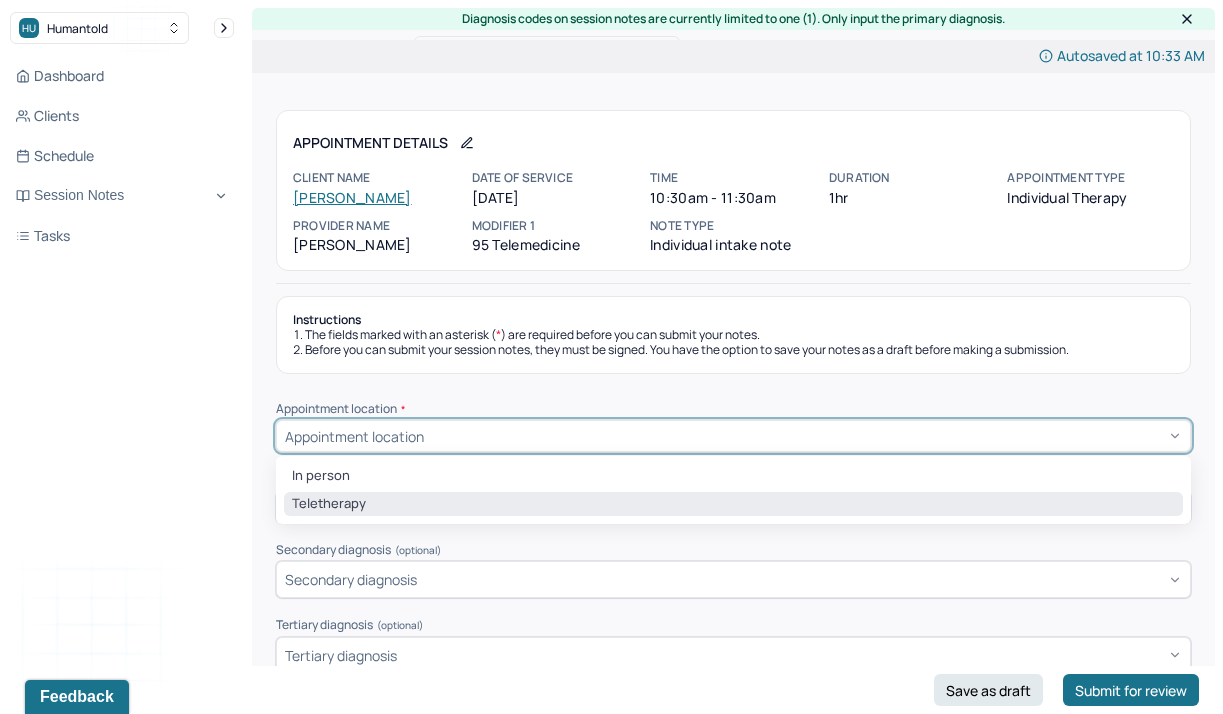 click on "Teletherapy" at bounding box center [733, 504] 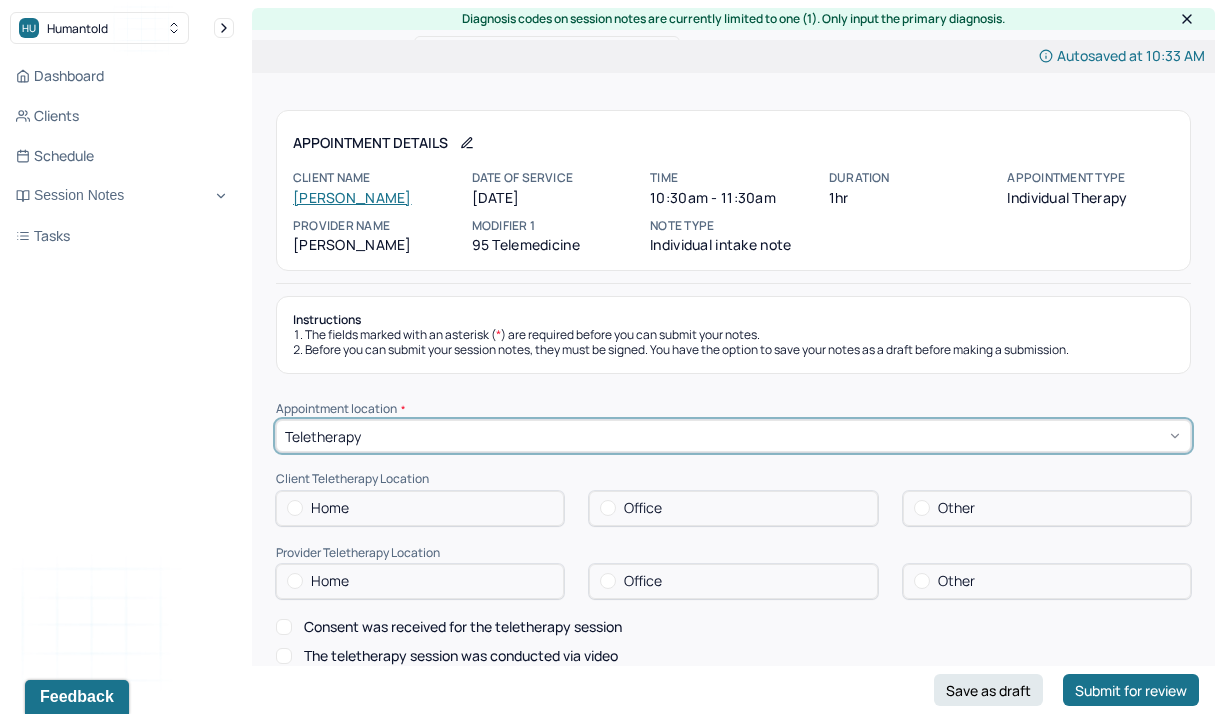 click on "Instructions The fields marked with an asterisk ( * ) are required before you can submit your notes. Before you can submit your session notes, they must be signed. You have the option to save your notes as a draft before making a submission. Appointment location * option Teletherapy, selected. Teletherapy Client Teletherapy Location Home Office Other Provider Teletherapy Location Home Office Other Consent was received for the teletherapy session The teletherapy session was conducted via video Primary diagnosis * Primary diagnosis Secondary diagnosis (optional) Secondary diagnosis Tertiary diagnosis (optional) Tertiary diagnosis Identity Preferred name (optional) Gender * Gender Pronouns (optional) Religion (optional) Religion Education (optional) Education Race (optional) Race Ethnicity (optional) Sexual orientation (optional) Sexual orientation Current employment (optional) Current employment details (optional) Relationship status (optional) Relationship status Name of partner (optional) (optional) Symptoms" at bounding box center (733, 4744) 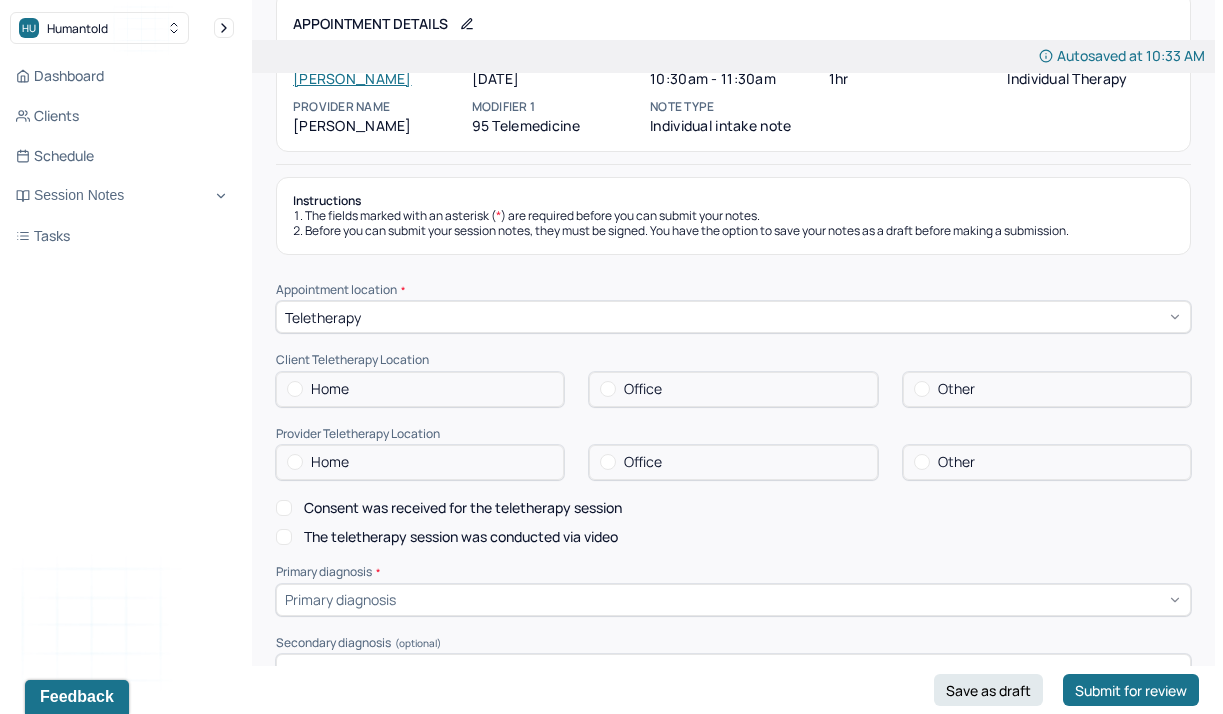 scroll, scrollTop: 124, scrollLeft: 0, axis: vertical 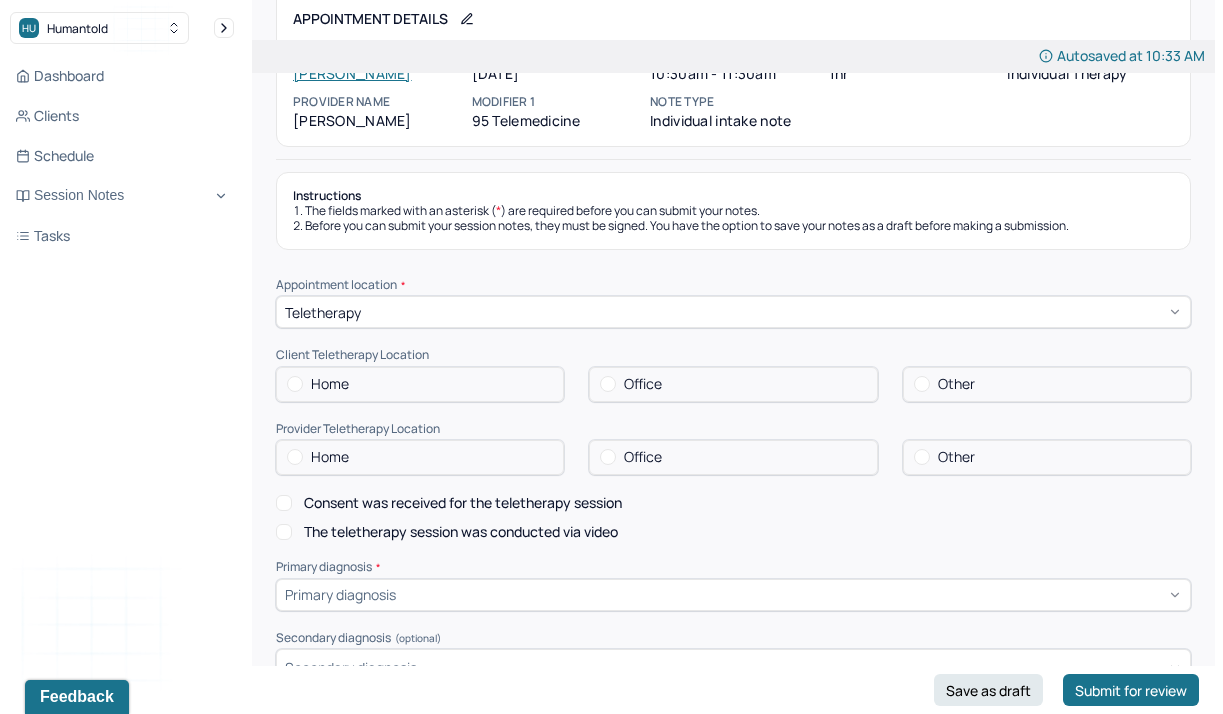 click at bounding box center [295, 384] 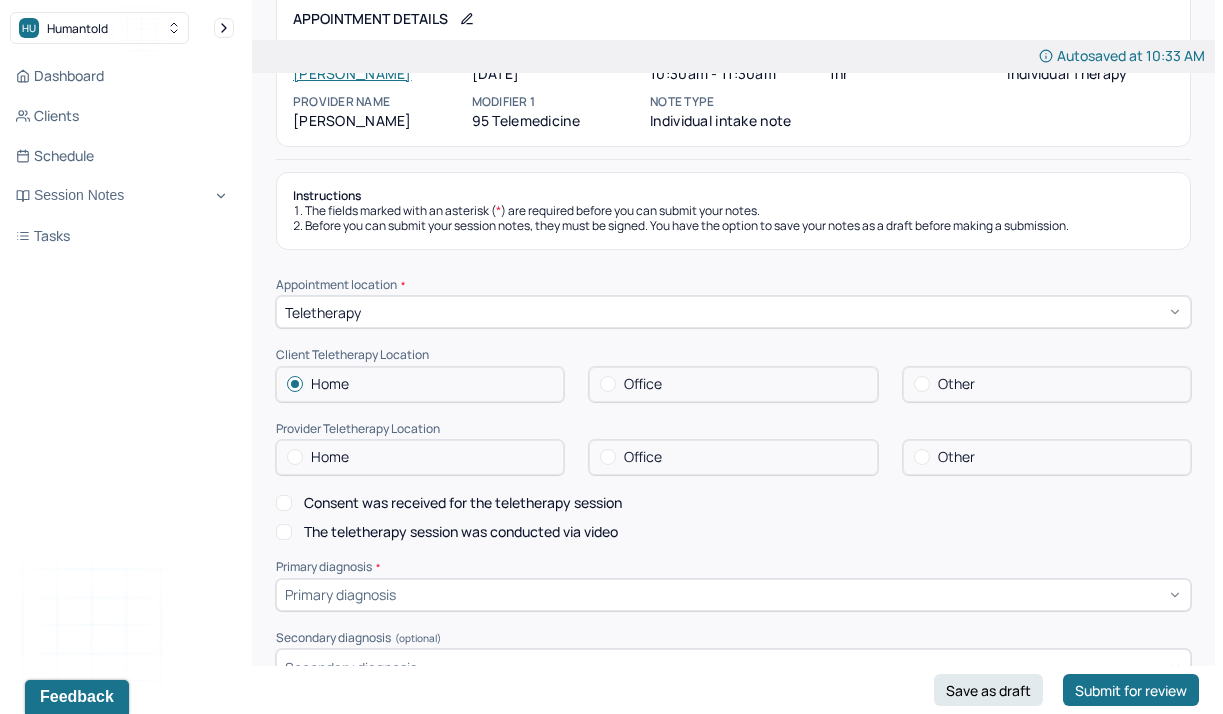 click at bounding box center [295, 457] 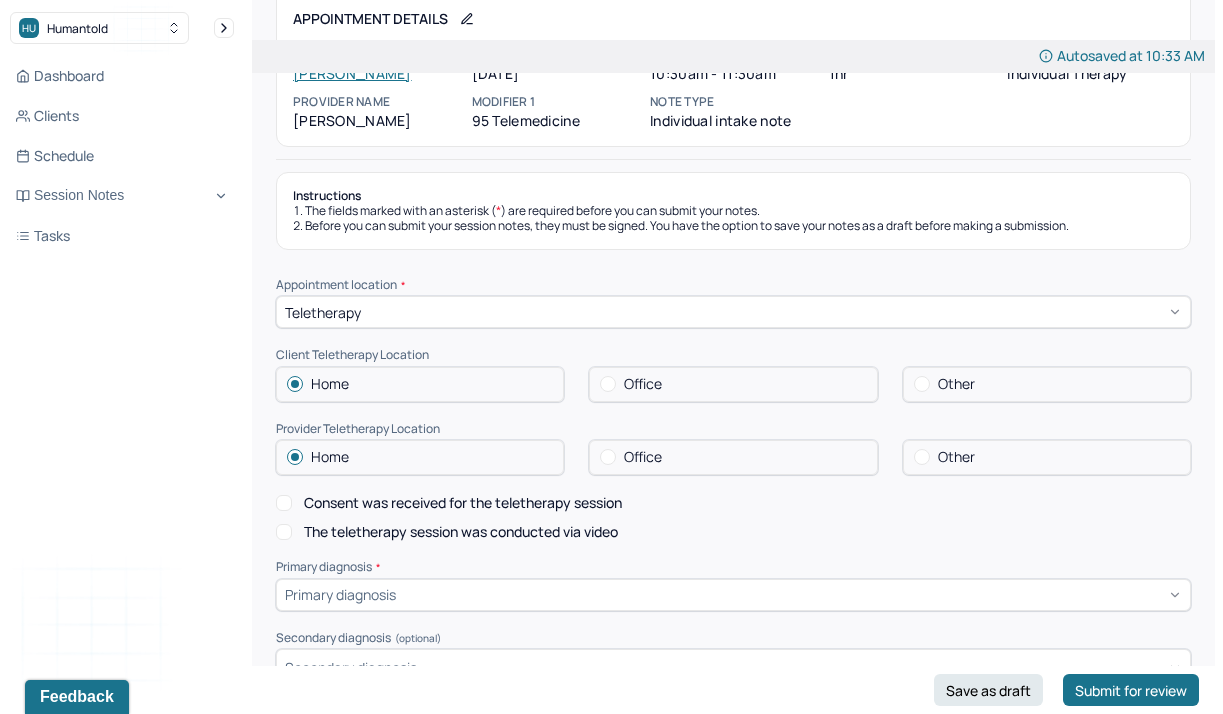 click on "Consent was received for the teletherapy session" at bounding box center (284, 503) 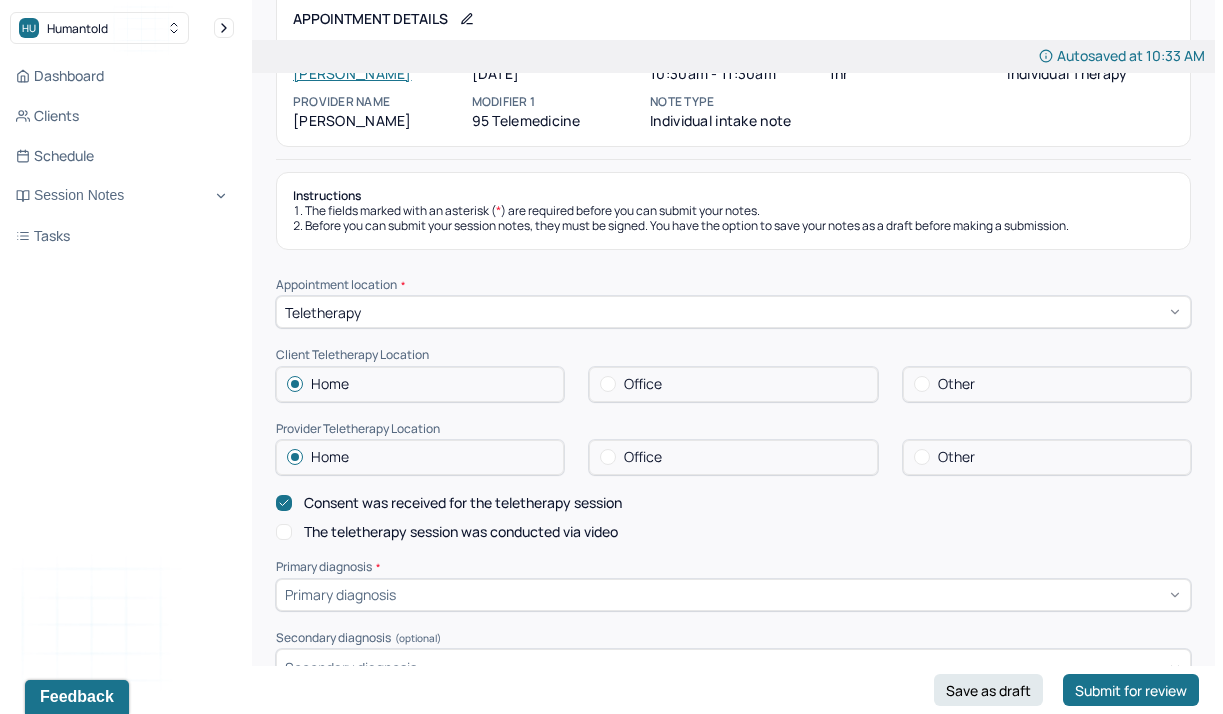 click on "The teletherapy session was conducted via video" at bounding box center (284, 532) 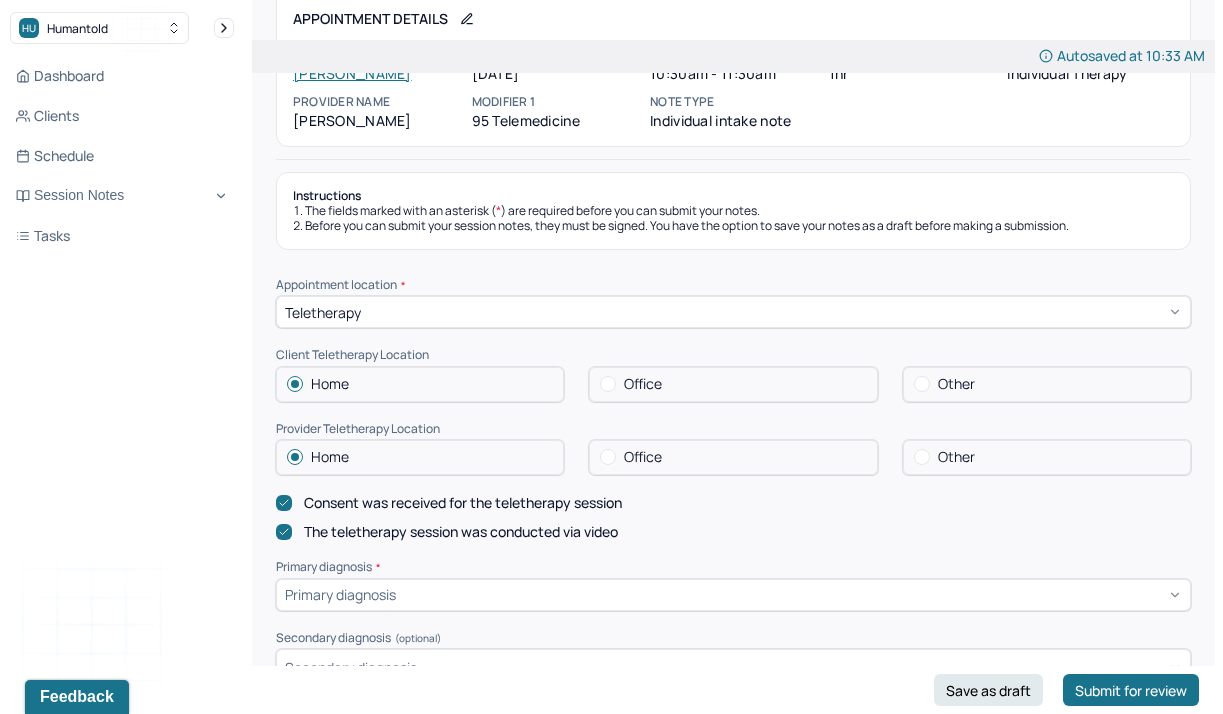 click on "Appointment location * Teletherapy Client Teletherapy Location Home Office Other Provider Teletherapy Location Home Office Other Consent was received for the teletherapy session The teletherapy session was conducted via video Primary diagnosis * Primary diagnosis Secondary diagnosis (optional) Secondary diagnosis Tertiary diagnosis (optional) Tertiary diagnosis Identity Preferred name (optional) Gender * Gender Pronouns (optional) Religion (optional) Religion Education (optional) Education Race (optional) Race Ethnicity (optional) Sexual orientation (optional) Sexual orientation Current employment (optional) Current employment details (optional) Relationship status (optional) Relationship status Name of partner (optional) Emergency contact information (optional) Legal problems (optional)" at bounding box center [733, 1047] 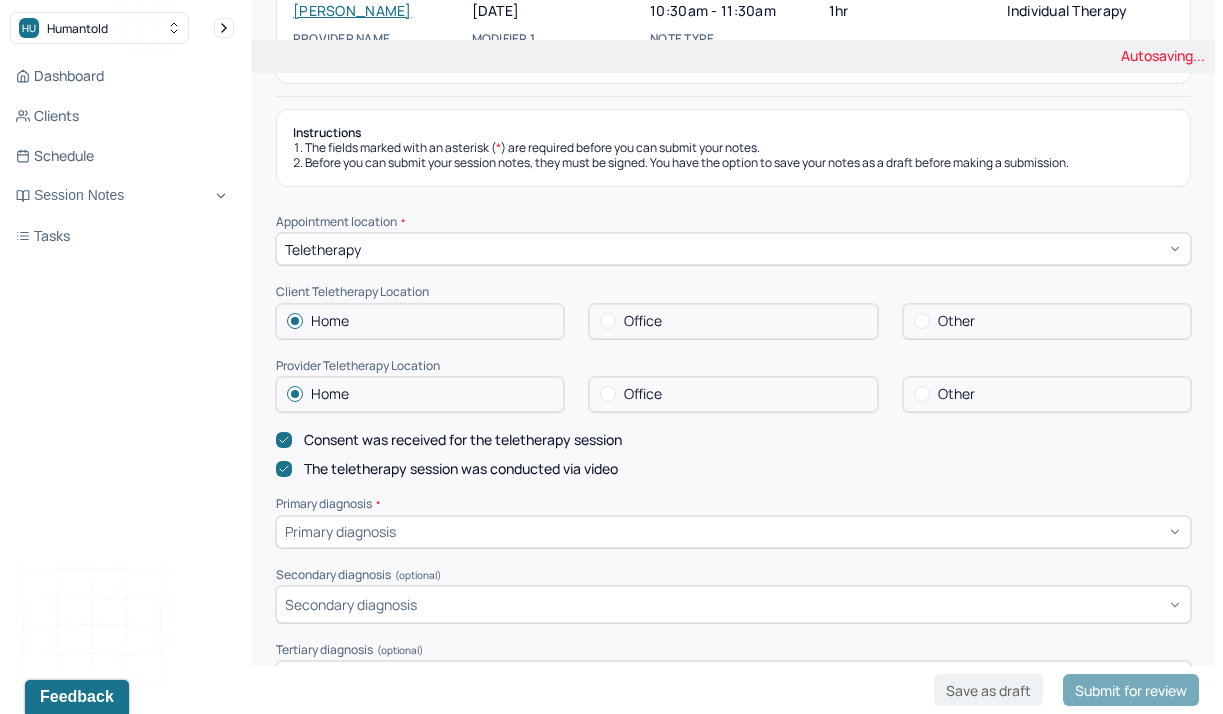 scroll, scrollTop: 191, scrollLeft: 0, axis: vertical 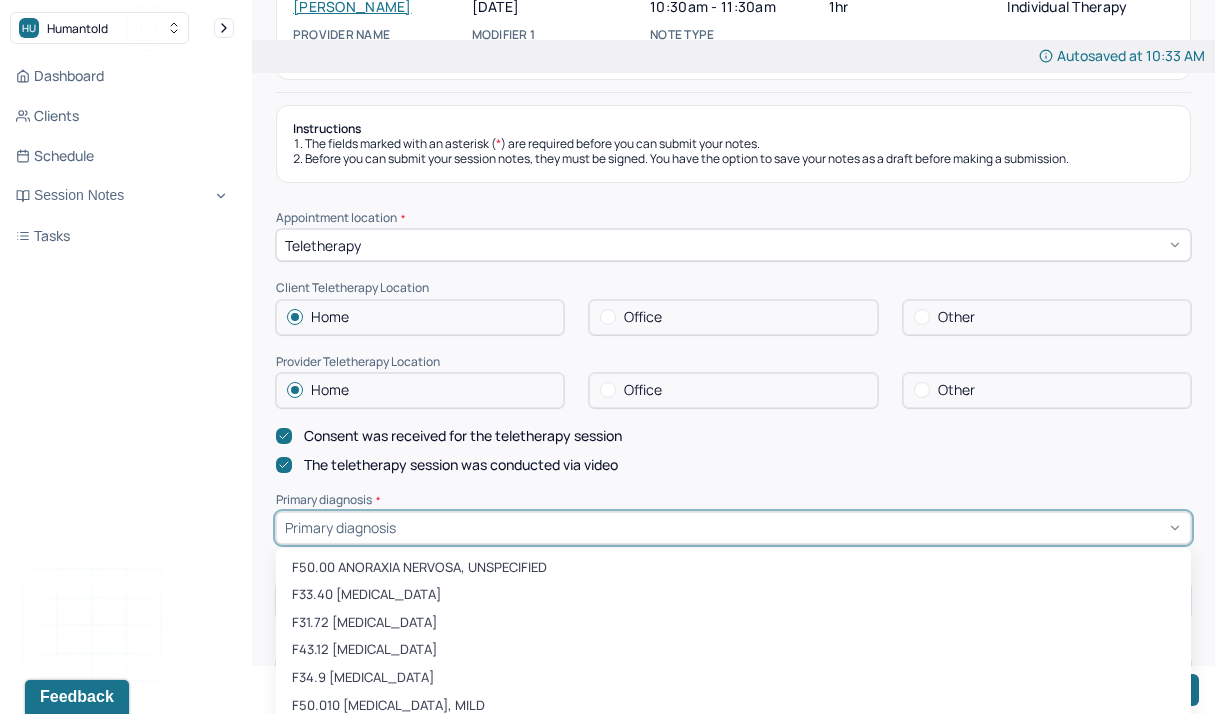 click on "F50.00 ANORAXIA NERVOSA, UNSPECIFIED, 1 of 472. 472 results available. Use Up and Down to choose options, press Enter to select the currently focused option, press Escape to exit the menu, press Tab to select the option and exit the menu. Primary diagnosis F50.00 ANORAXIA NERVOSA, UNSPECIFIED F33.40 [MEDICAL_DATA] F31.72 [MEDICAL_DATA] F43.12 [MEDICAL_DATA] F34.9 [MEDICAL_DATA] F50.010 [MEDICAL_DATA], MILD F50.011 [MEDICAL_DATA], MODERATE F50.012 [MEDICAL_DATA], SEVERE F50.013 [MEDICAL_DATA], EXTREME F50.014 [MEDICAL_DATA], IN REMISSION F50.019 [MEDICAL_DATA], UNSPECIFIED F42.2 [MEDICAL_DATA] F42.4 [MEDICAL_DATA] F32.81 [MEDICAL_DATA] F43.81 PROLONGED GRIEF DISORDER" at bounding box center [733, 528] 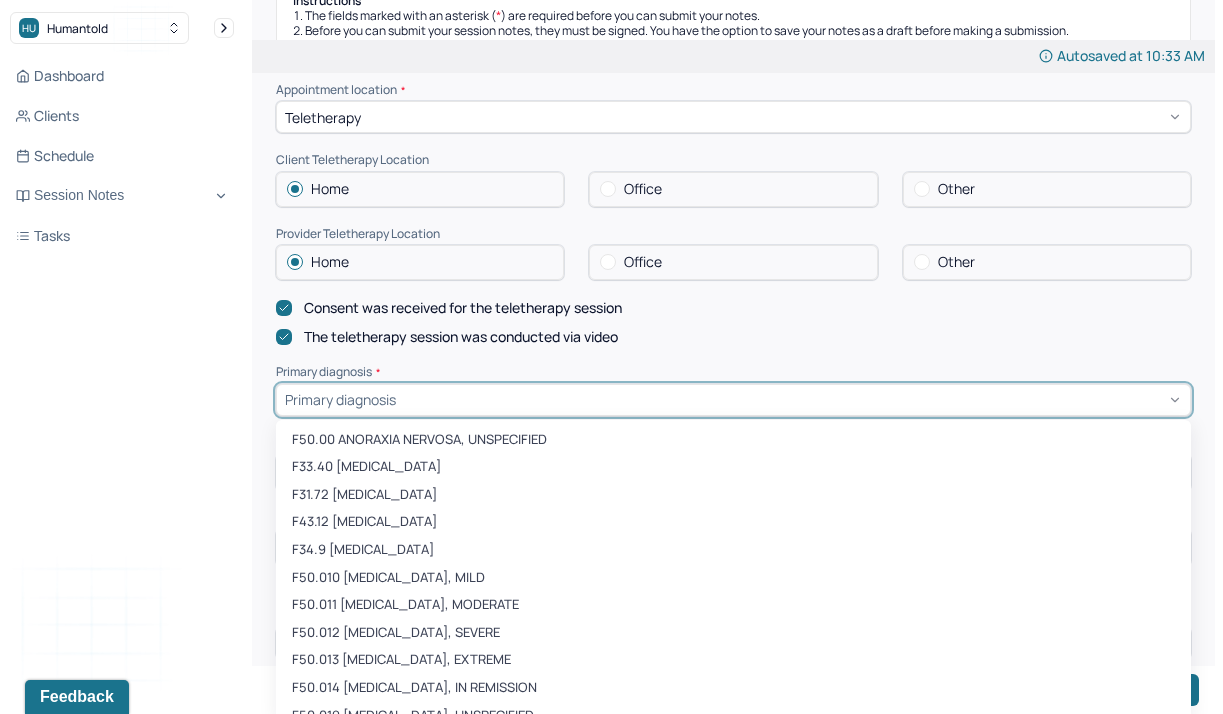 scroll, scrollTop: 320, scrollLeft: 0, axis: vertical 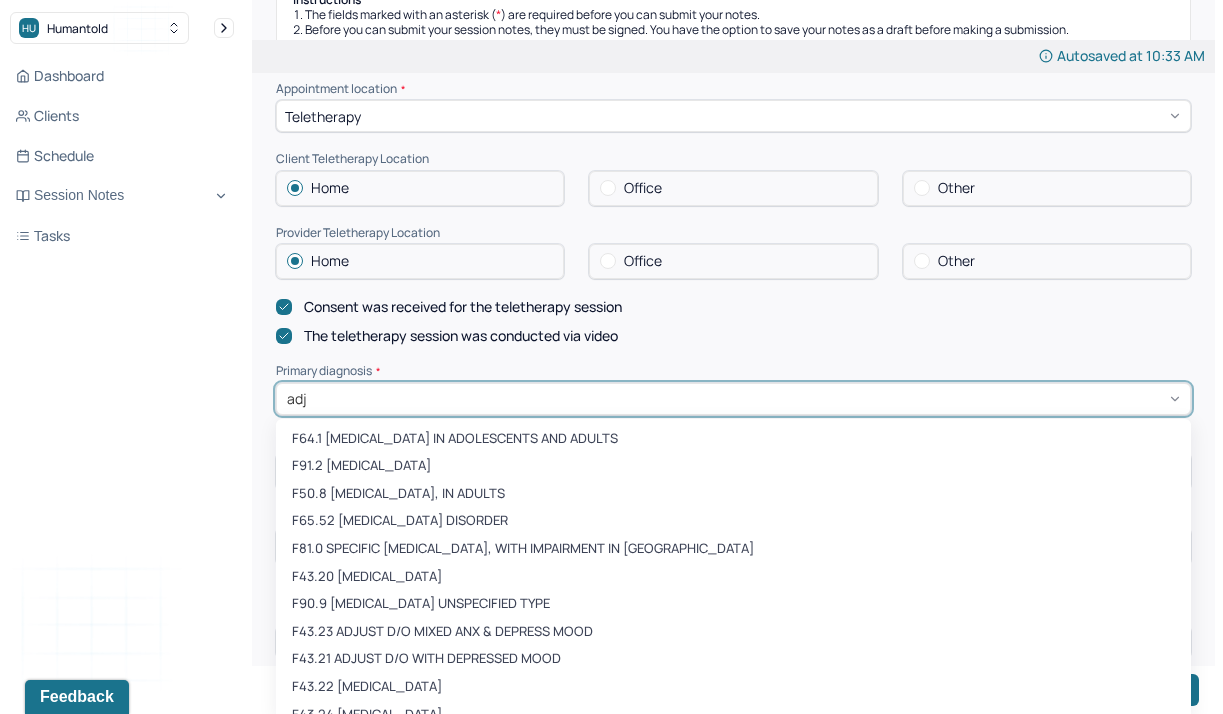 type on "adju" 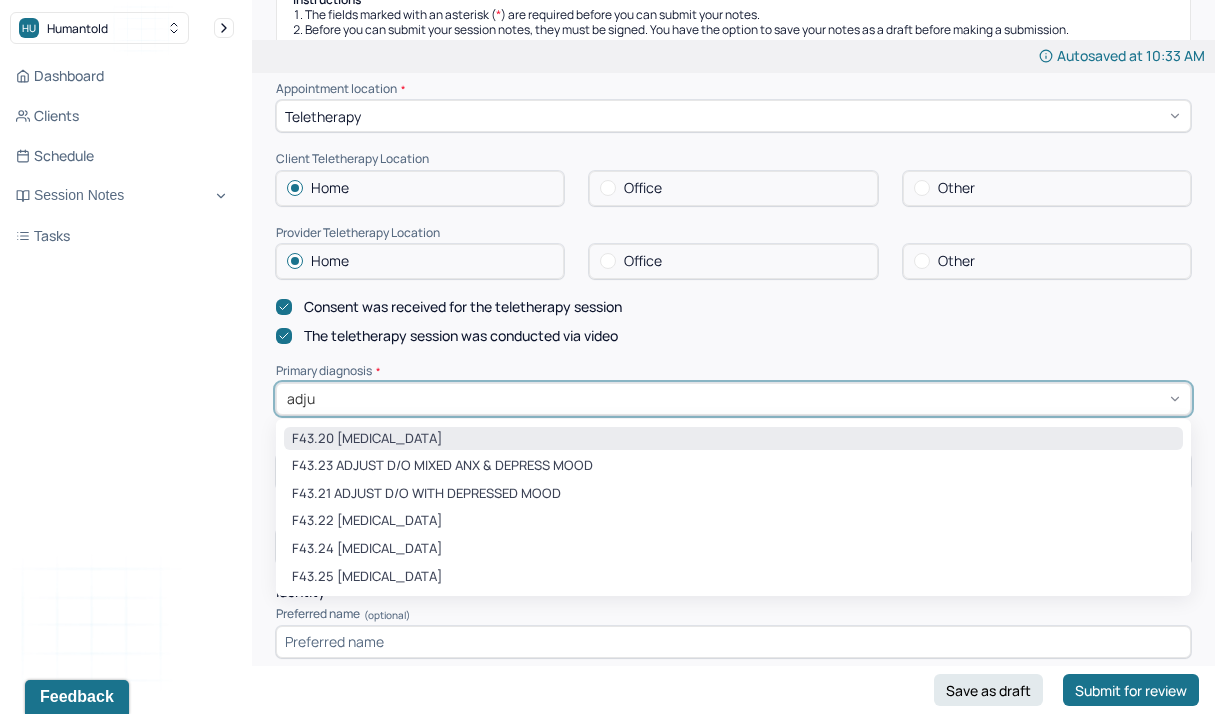 click on "F43.20 [MEDICAL_DATA]" at bounding box center [733, 439] 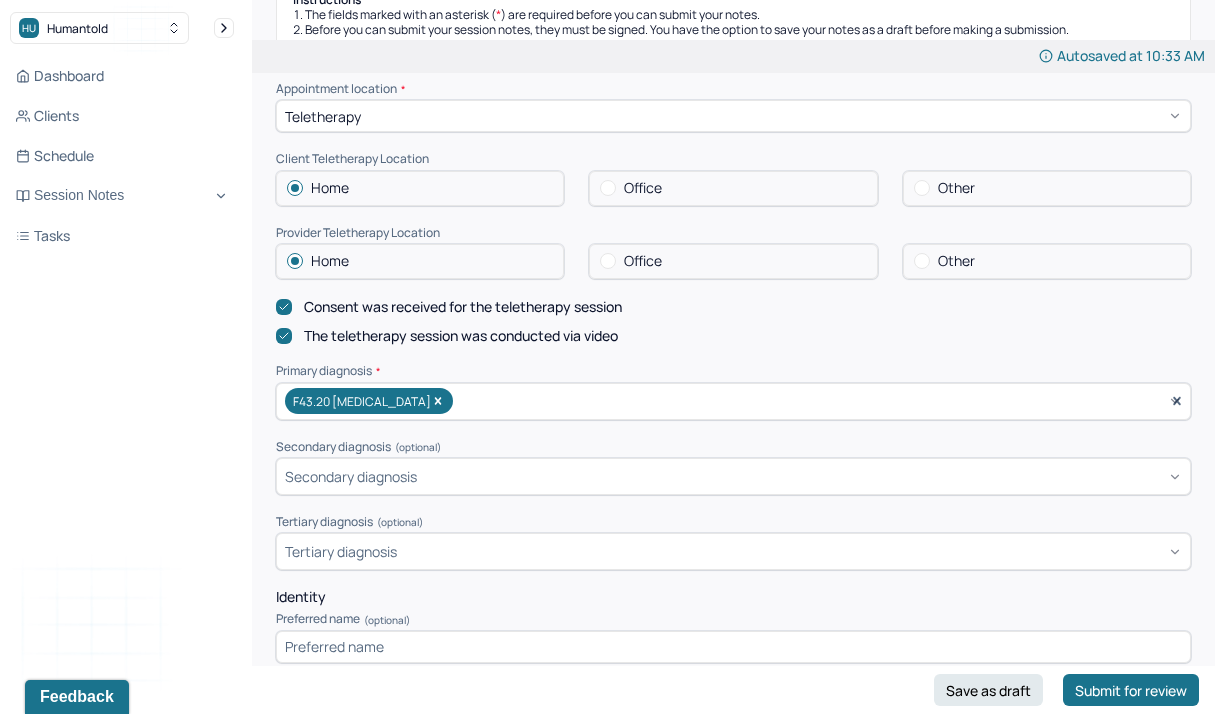 click on "The teletherapy session was conducted via video" at bounding box center (733, 336) 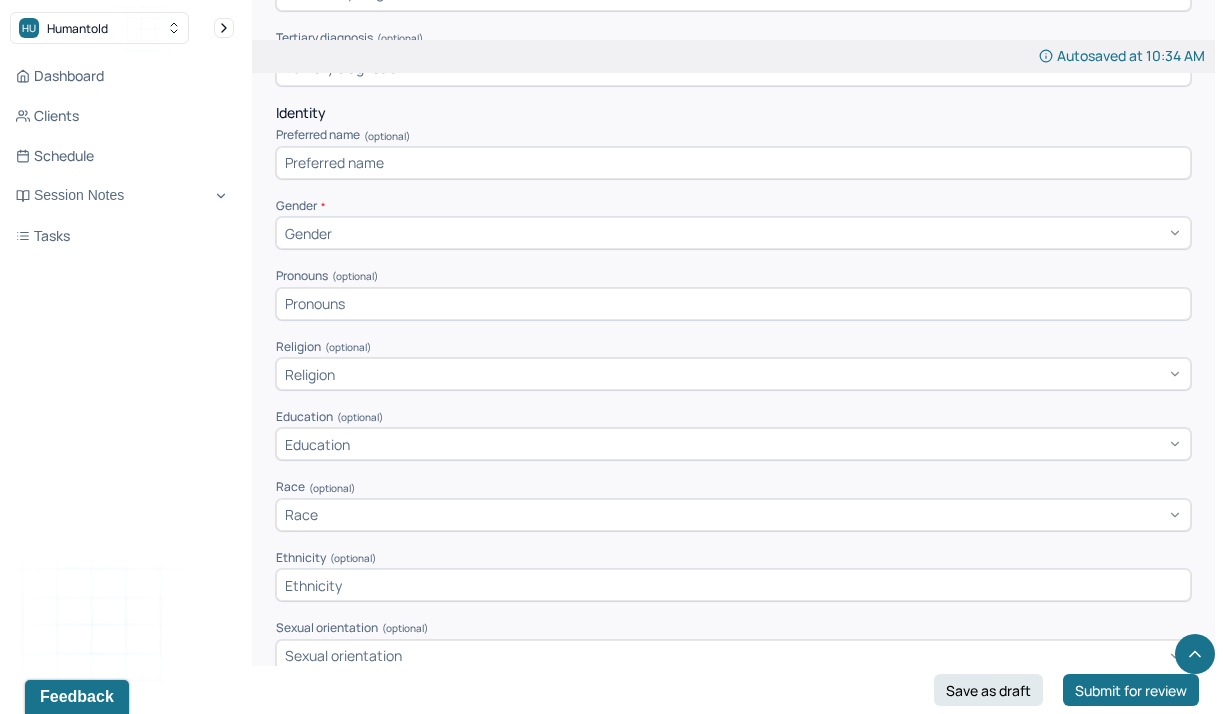 scroll, scrollTop: 805, scrollLeft: 0, axis: vertical 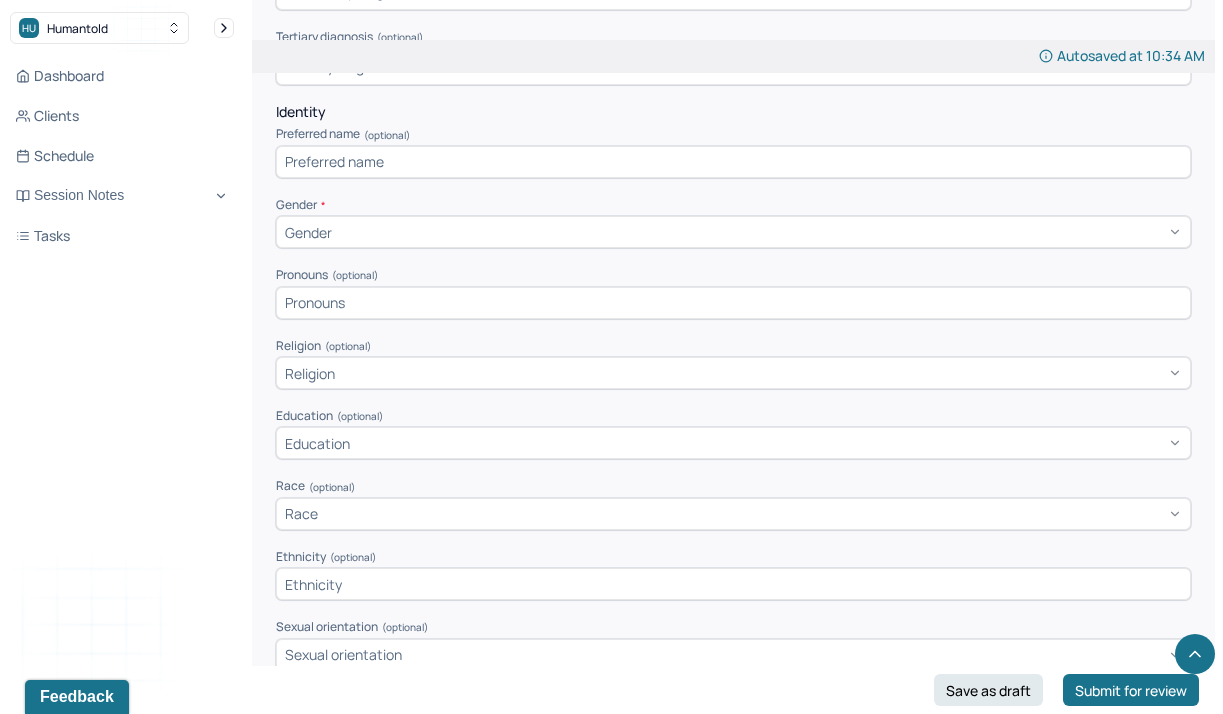 click on "Gender" at bounding box center (733, 232) 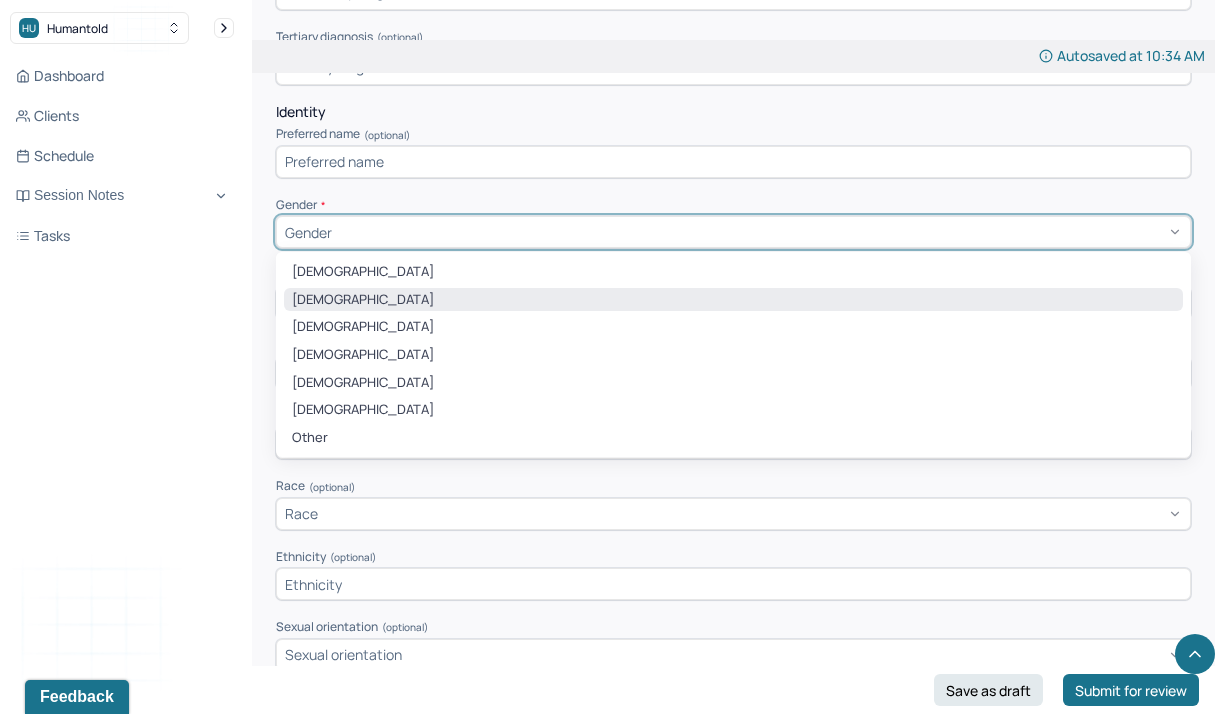 click on "[DEMOGRAPHIC_DATA]" at bounding box center [733, 300] 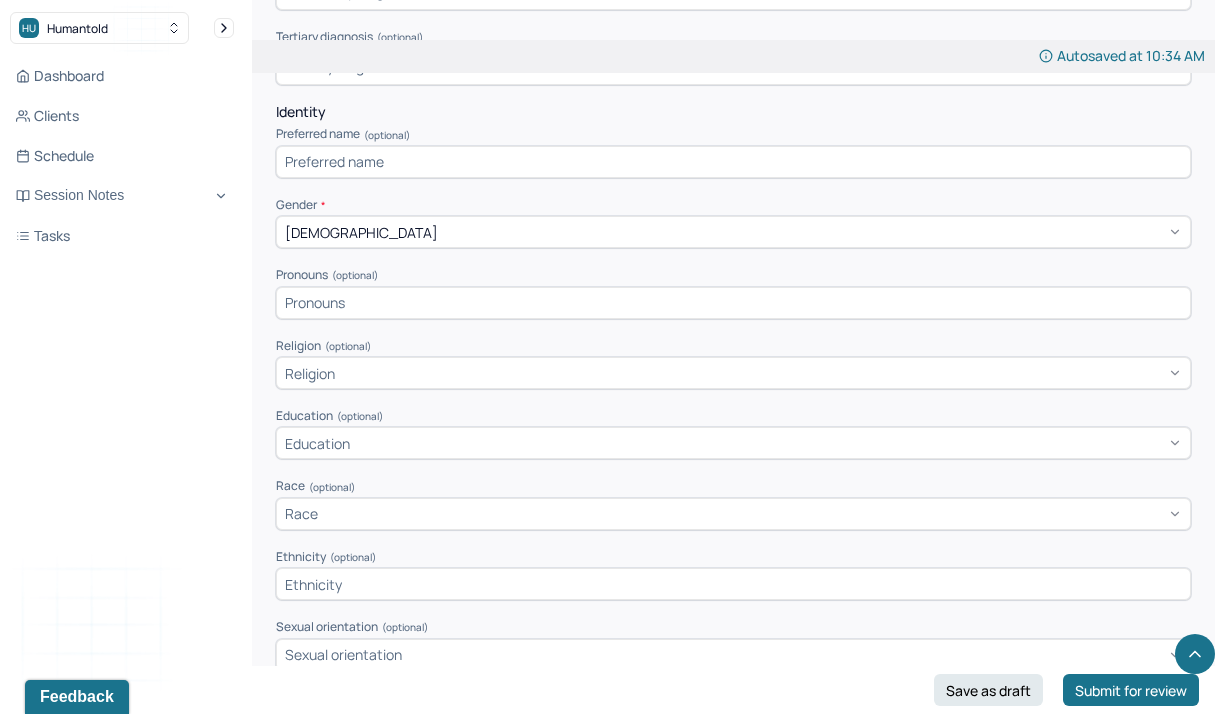click on "Appointment location * Teletherapy Client Teletherapy Location Home Office Other Provider Teletherapy Location Home Office Other Consent was received for the teletherapy session The teletherapy session was conducted via video Primary diagnosis * F43.20 [MEDICAL_DATA] Secondary diagnosis (optional) Secondary diagnosis Tertiary diagnosis (optional) Tertiary diagnosis Identity Preferred name (optional) Gender * [DEMOGRAPHIC_DATA] Pronouns (optional) Religion (optional) Religion Education (optional) Education Race (optional) Race Ethnicity (optional) Sexual orientation (optional) Sexual orientation Current employment (optional) Current employment details (optional) Relationship status (optional) Relationship status Name of partner (optional) Emergency contact information (optional) Legal problems (optional)" at bounding box center [733, 369] 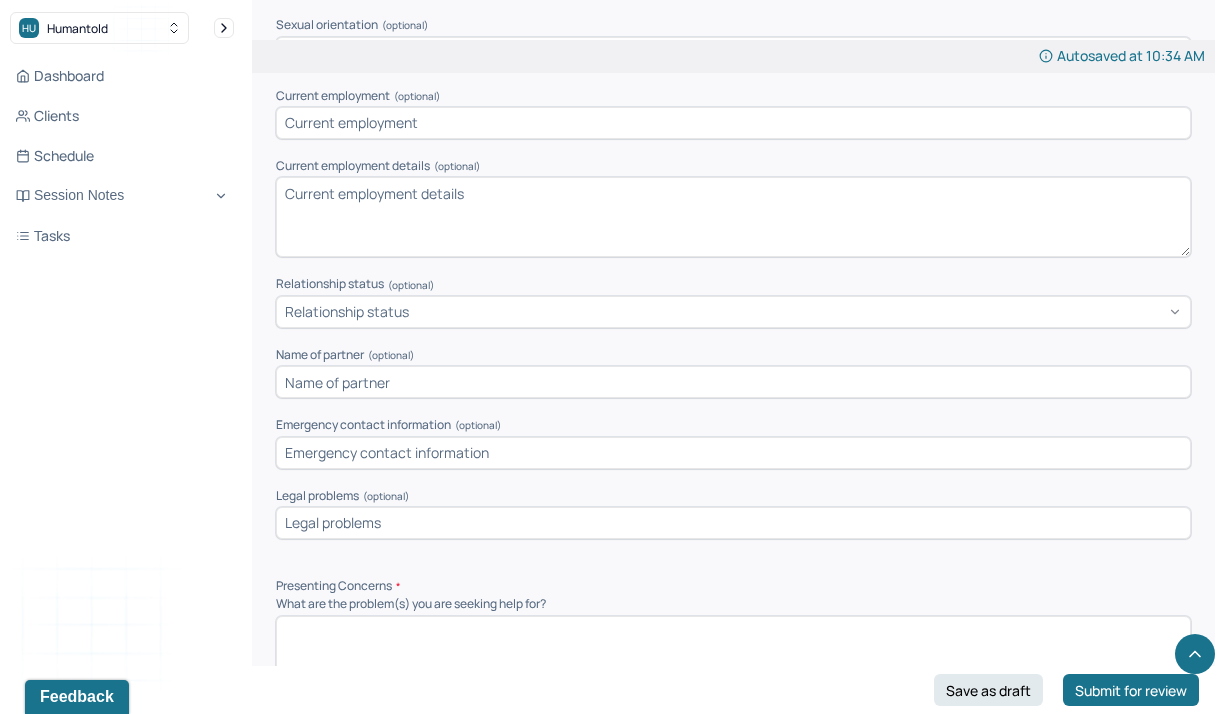 scroll, scrollTop: 1409, scrollLeft: 0, axis: vertical 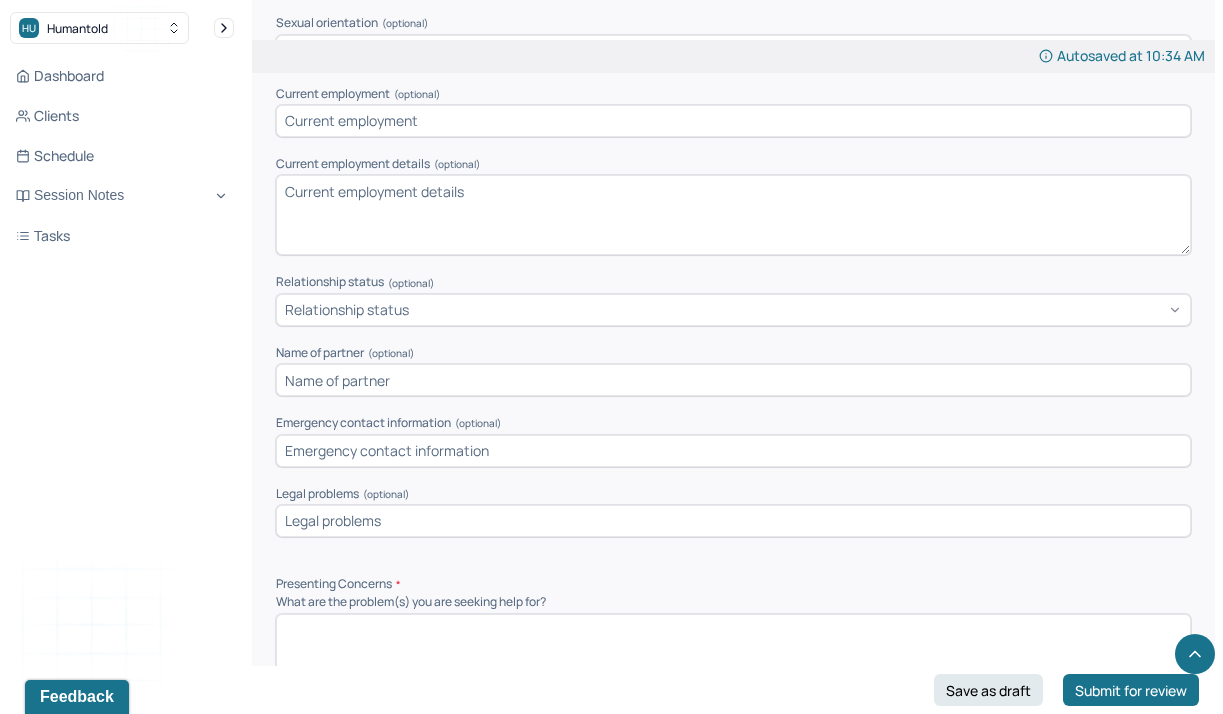 click on "Current employment details (optional)" at bounding box center [733, 215] 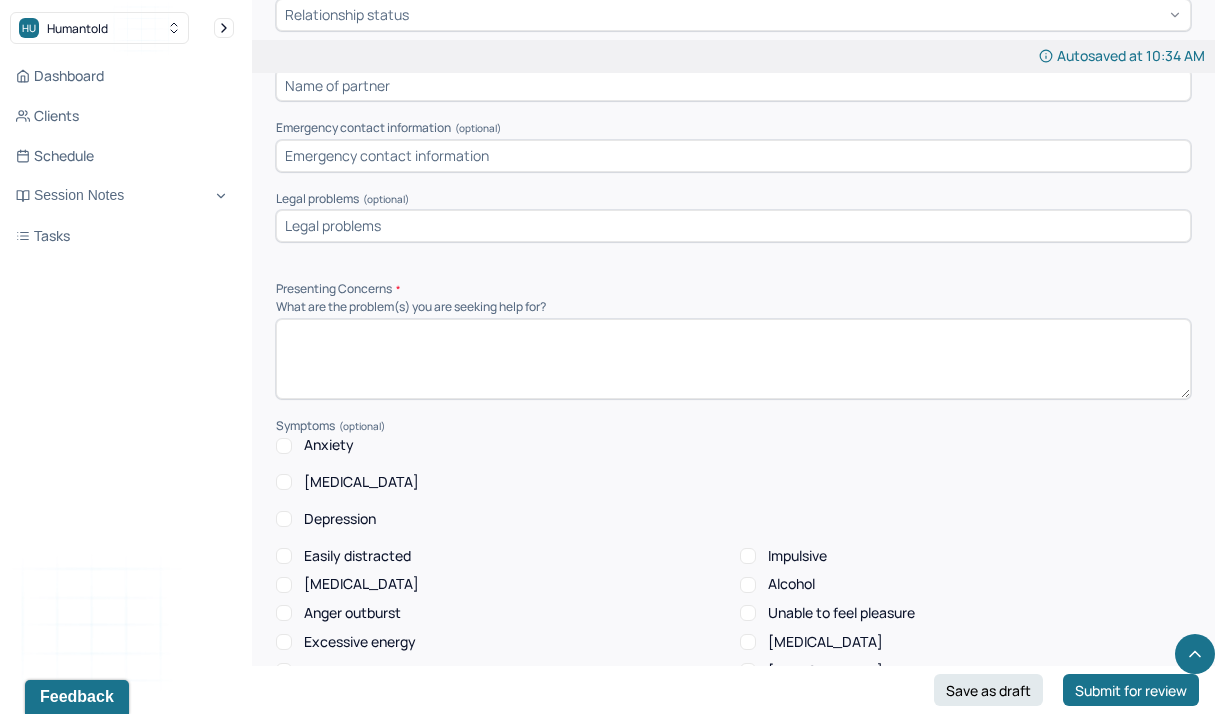 scroll, scrollTop: 1707, scrollLeft: 0, axis: vertical 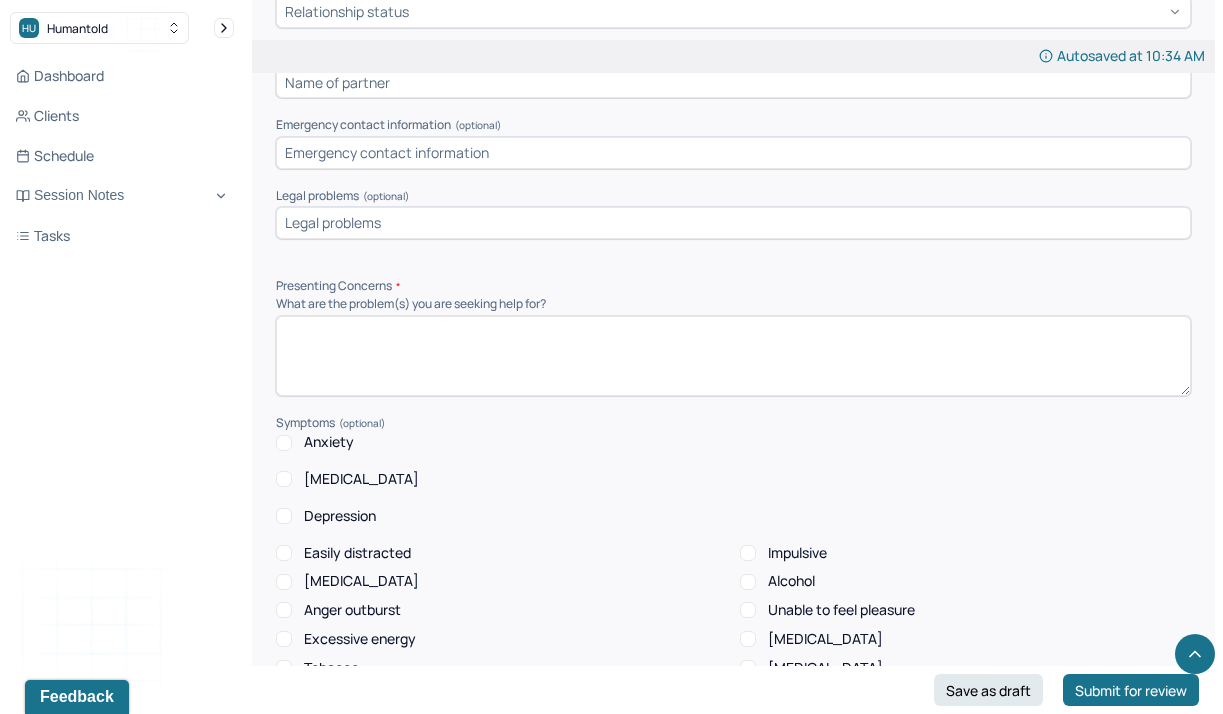 click at bounding box center (733, 356) 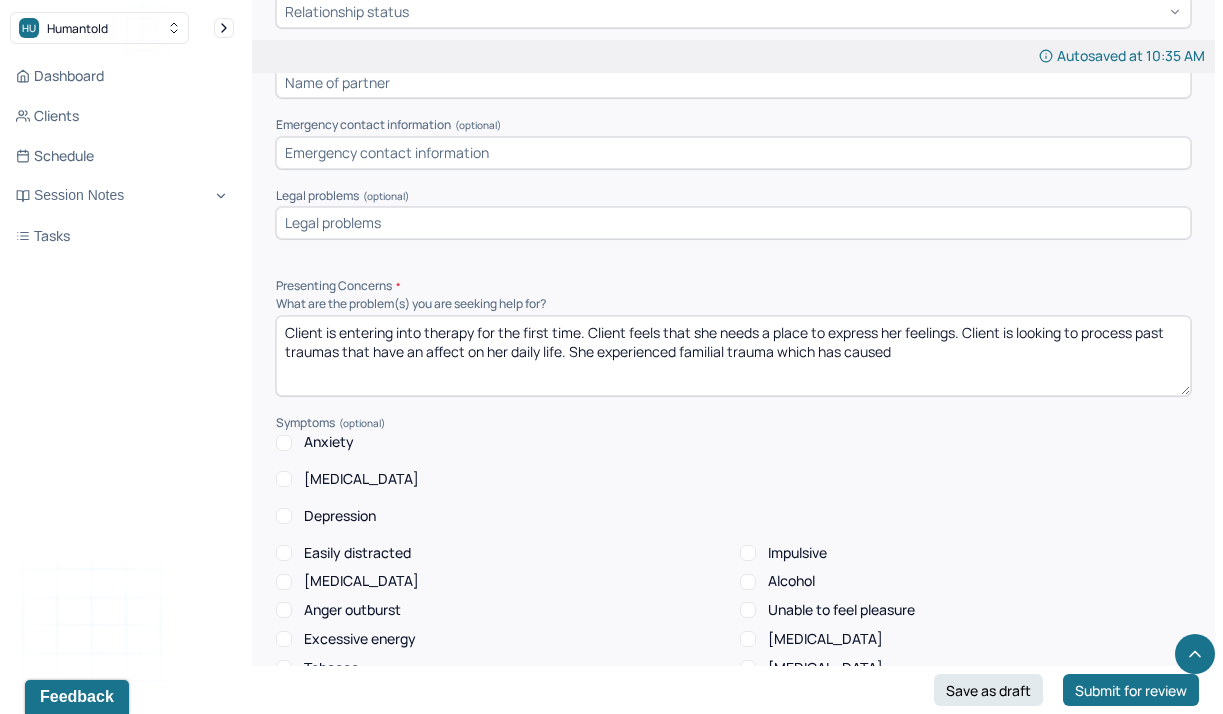 click on "Client is entering into therapy for the first time. Client feels that she needs a place to express her feelings. Client is looking to process past traumas that have an affect on her daily life. She experienced familial trauma which has caused" at bounding box center [733, 356] 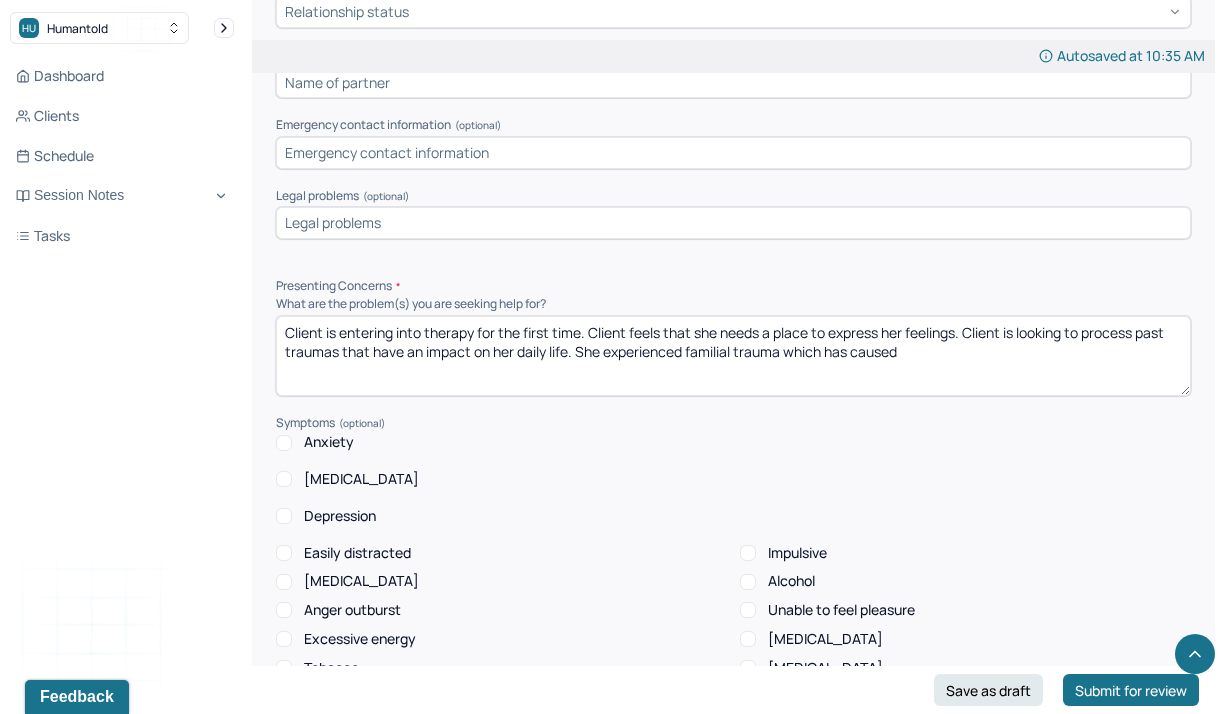 click on "Client is entering into therapy for the first time. Client feels that she needs a place to express her feelings. Client is looking to process past traumas that have an affect on her daily life. She experienced familial trauma which has caused" at bounding box center (733, 356) 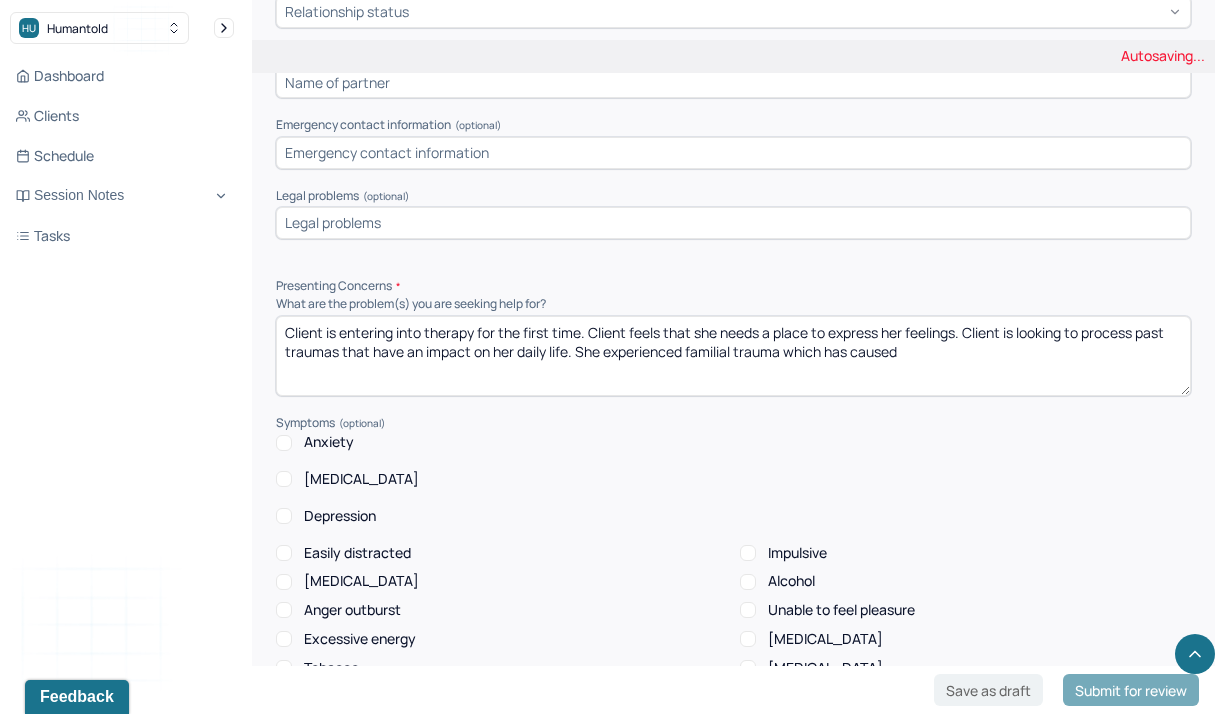 click on "Client is entering into therapy for the first time. Client feels that she needs a place to express her feelings. Client is looking to process past traumas that have an affect on her daily life. She experienced familial trauma which has caused" at bounding box center [733, 356] 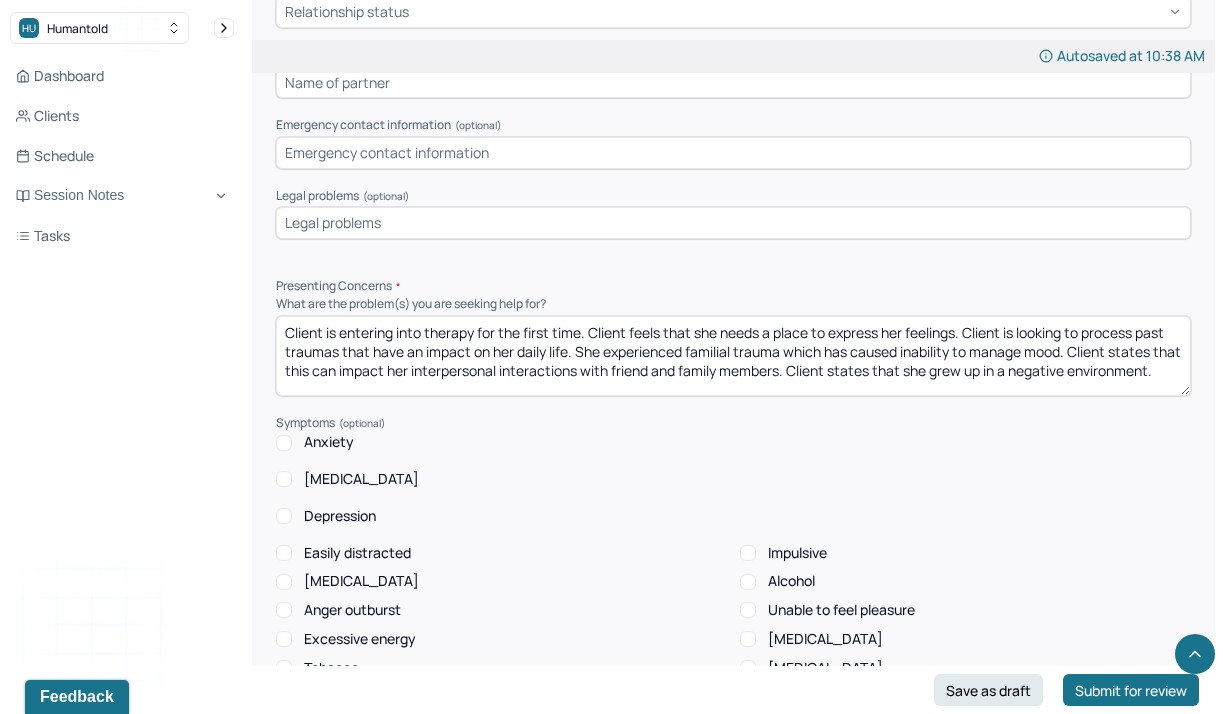 type on "Client is entering into therapy for the first time. Client feels that she needs a place to express her feelings. Client is looking to process past traumas that have an impact on her daily life. She experienced familial trauma which has caused inability to manage mood. Client states that this can impact her interpersonal interactions with friend and family members. Client states that she grew up in a negative environment." 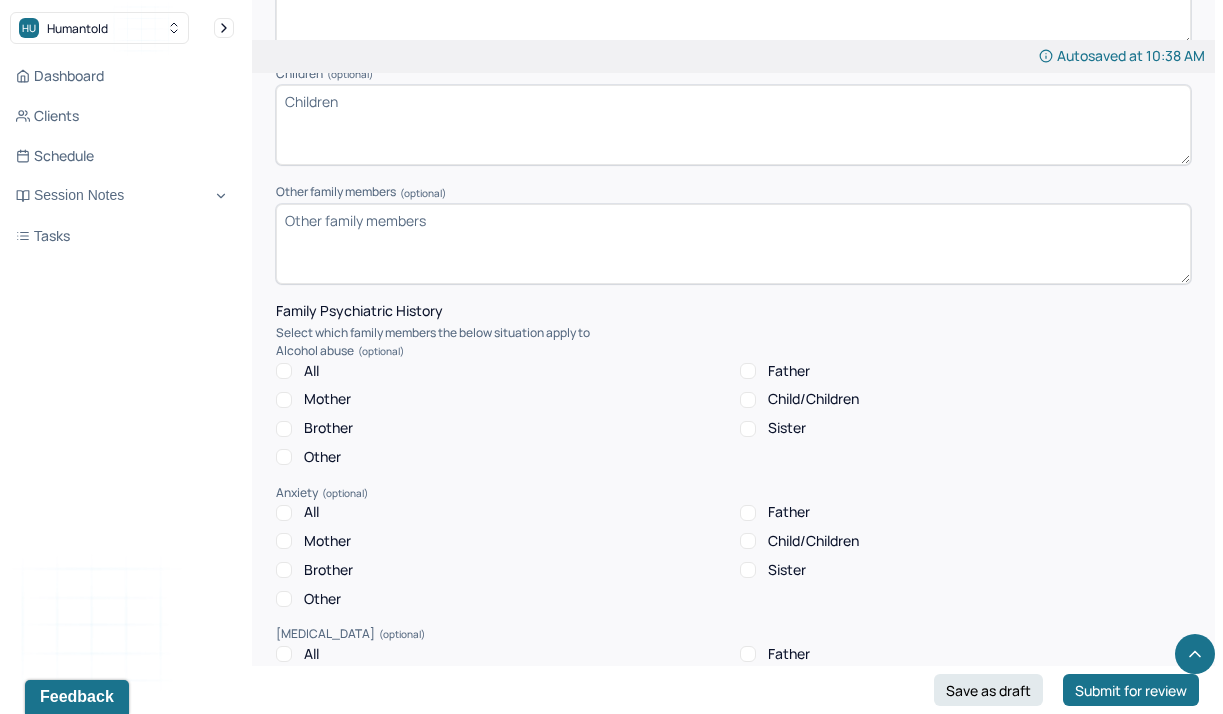 scroll, scrollTop: 3345, scrollLeft: 0, axis: vertical 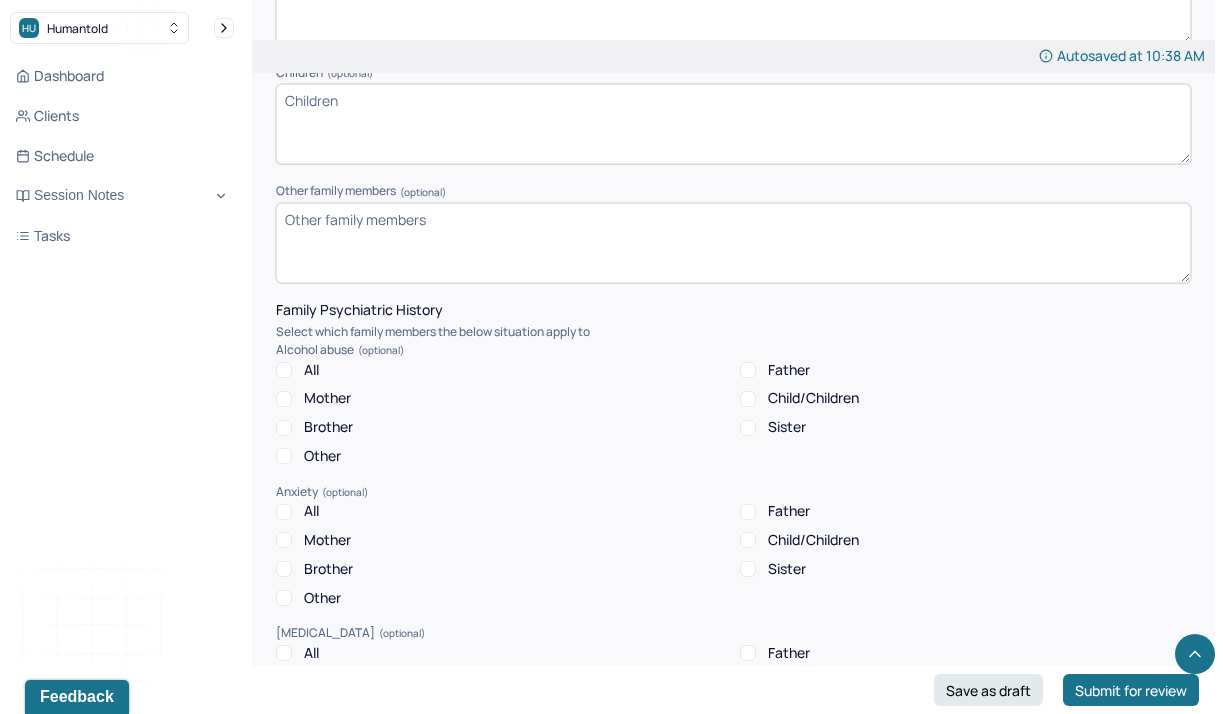 click on "Family Psychiatric History" at bounding box center [733, 310] 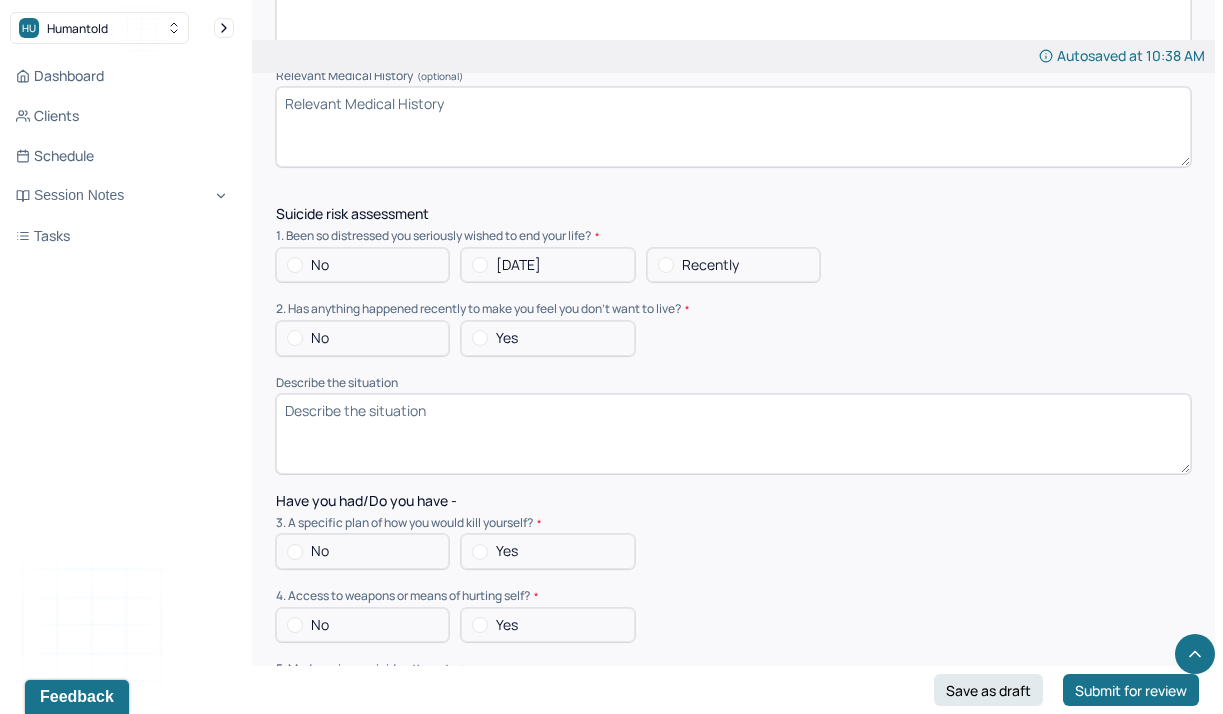 scroll, scrollTop: 5079, scrollLeft: 0, axis: vertical 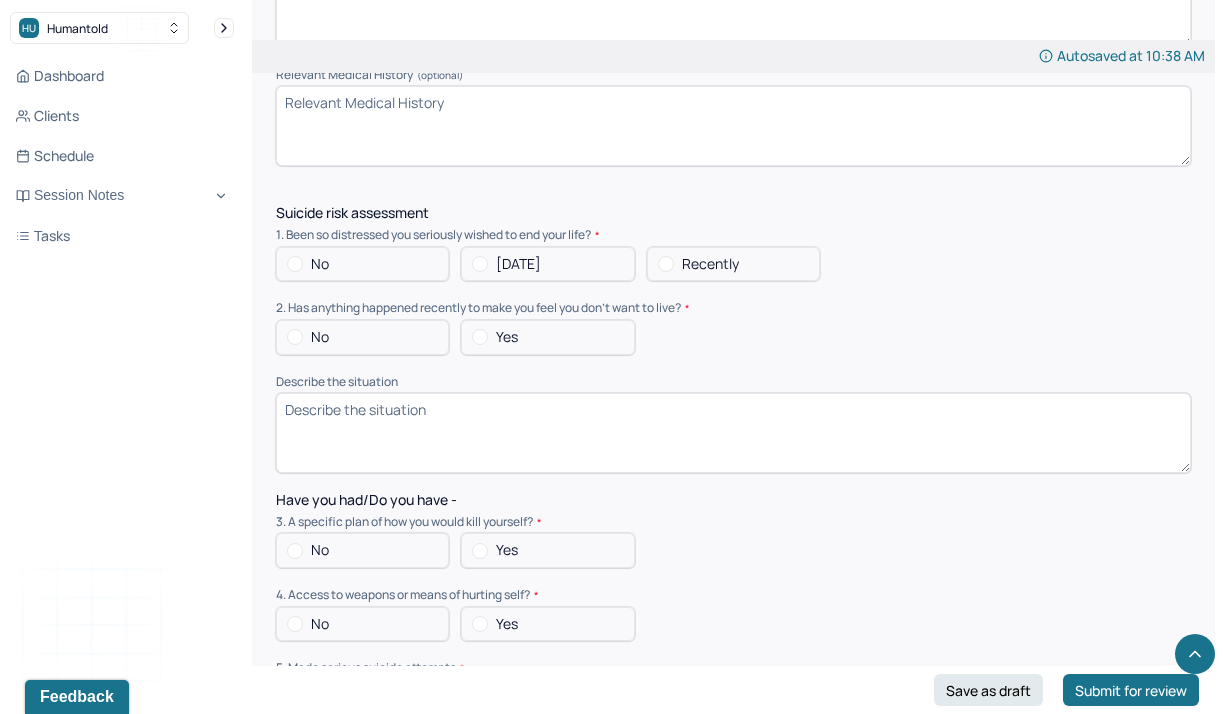 click on "No" at bounding box center [362, 264] 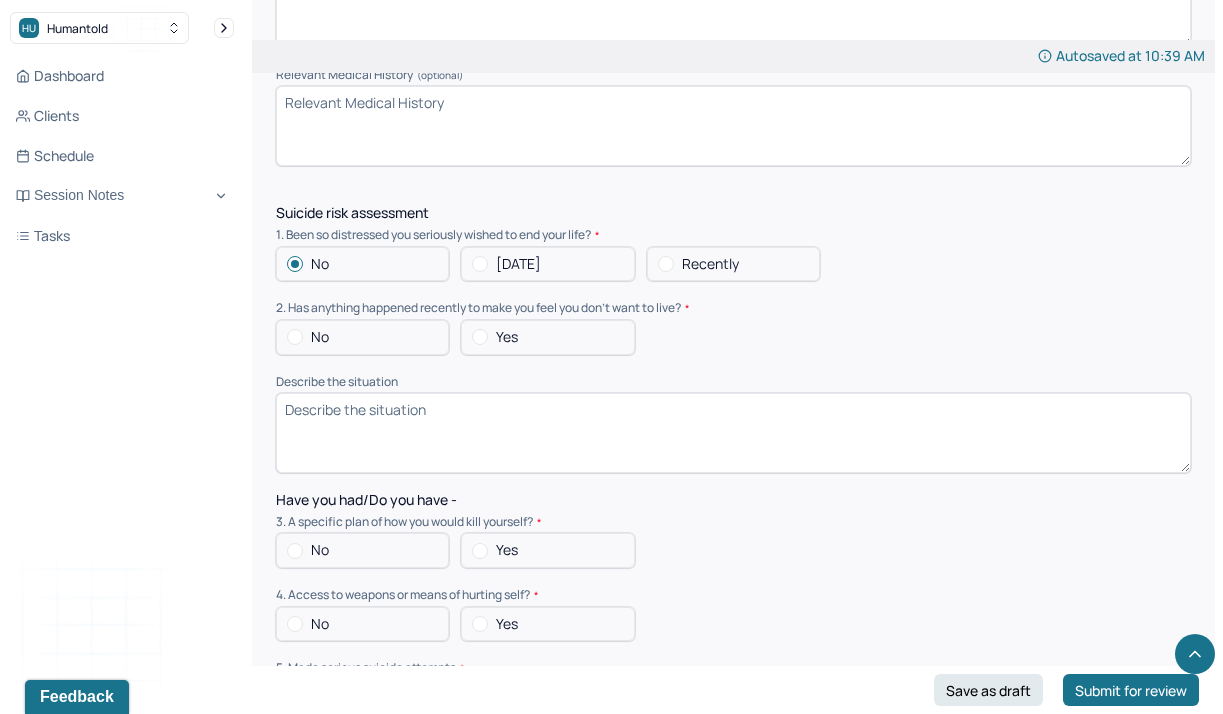 click on "Describe the situation" at bounding box center [733, 382] 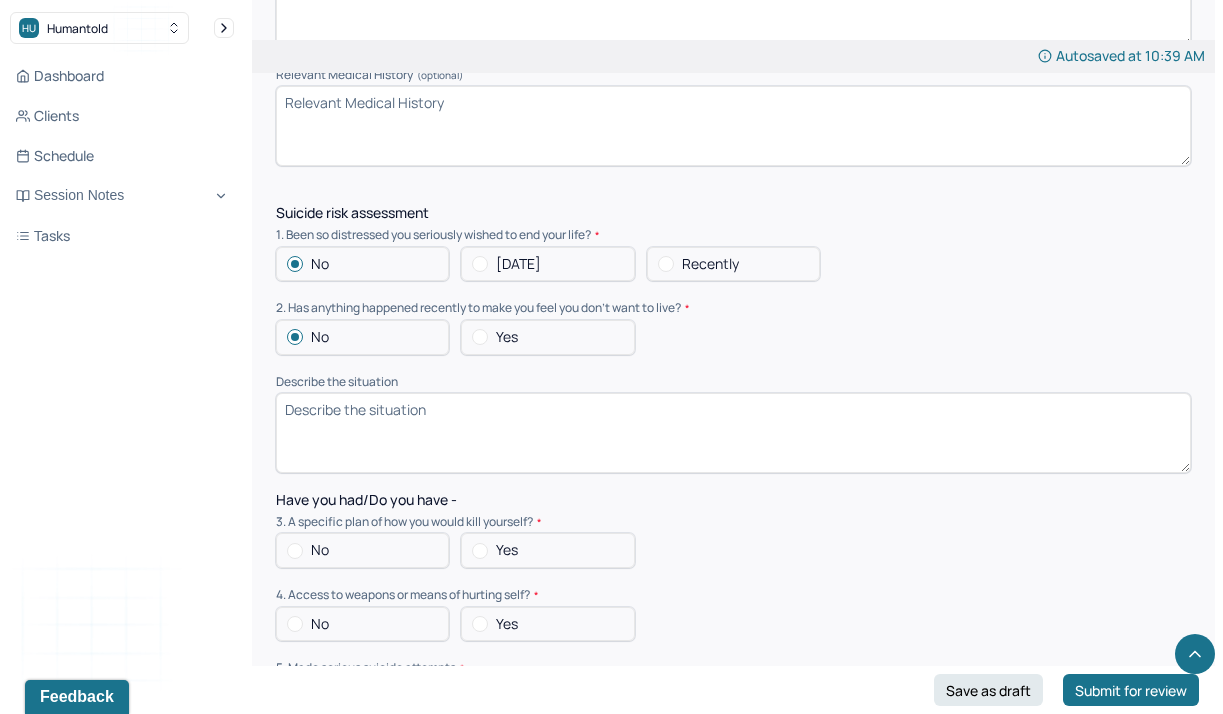 click on "No Yes" at bounding box center [733, 337] 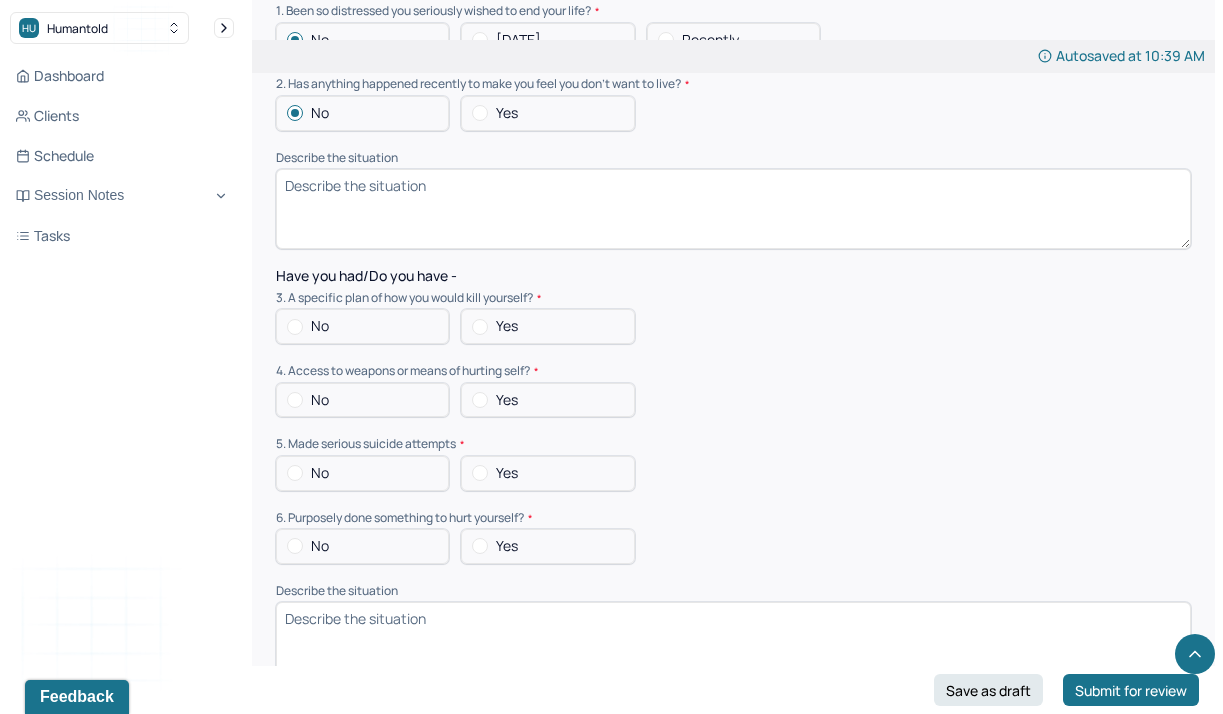 scroll, scrollTop: 5304, scrollLeft: 0, axis: vertical 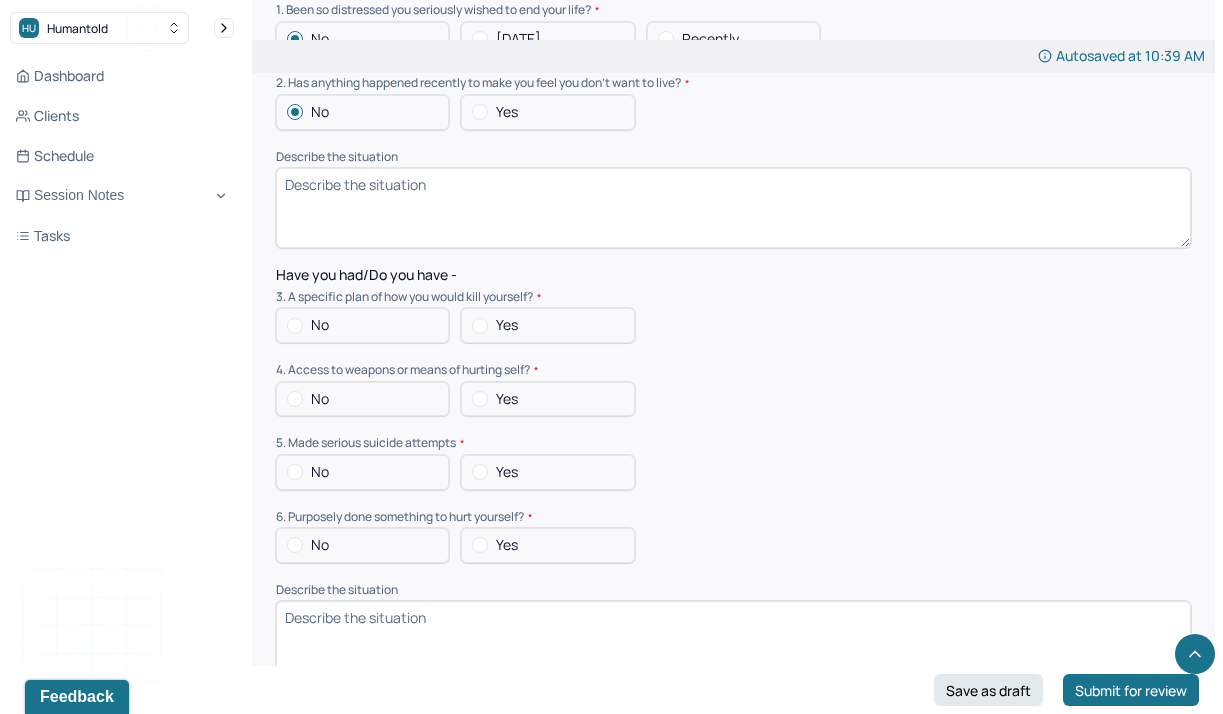 click at bounding box center [295, 326] 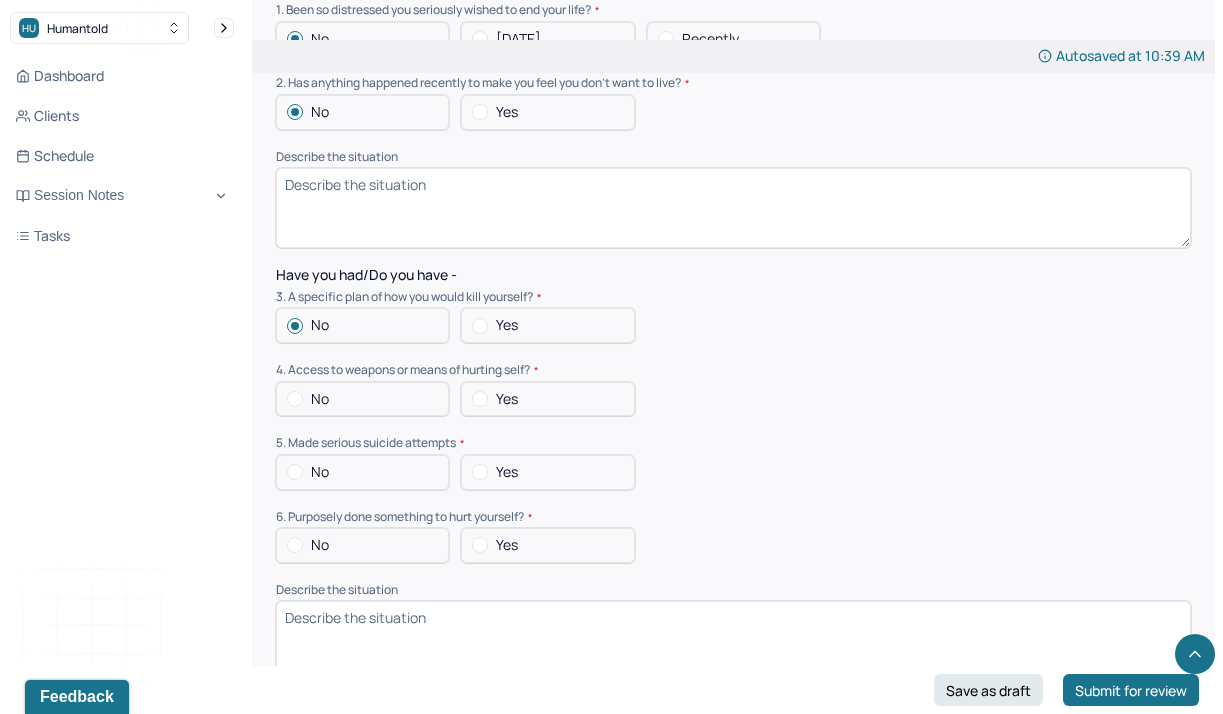 click on "No Yes" at bounding box center [733, 399] 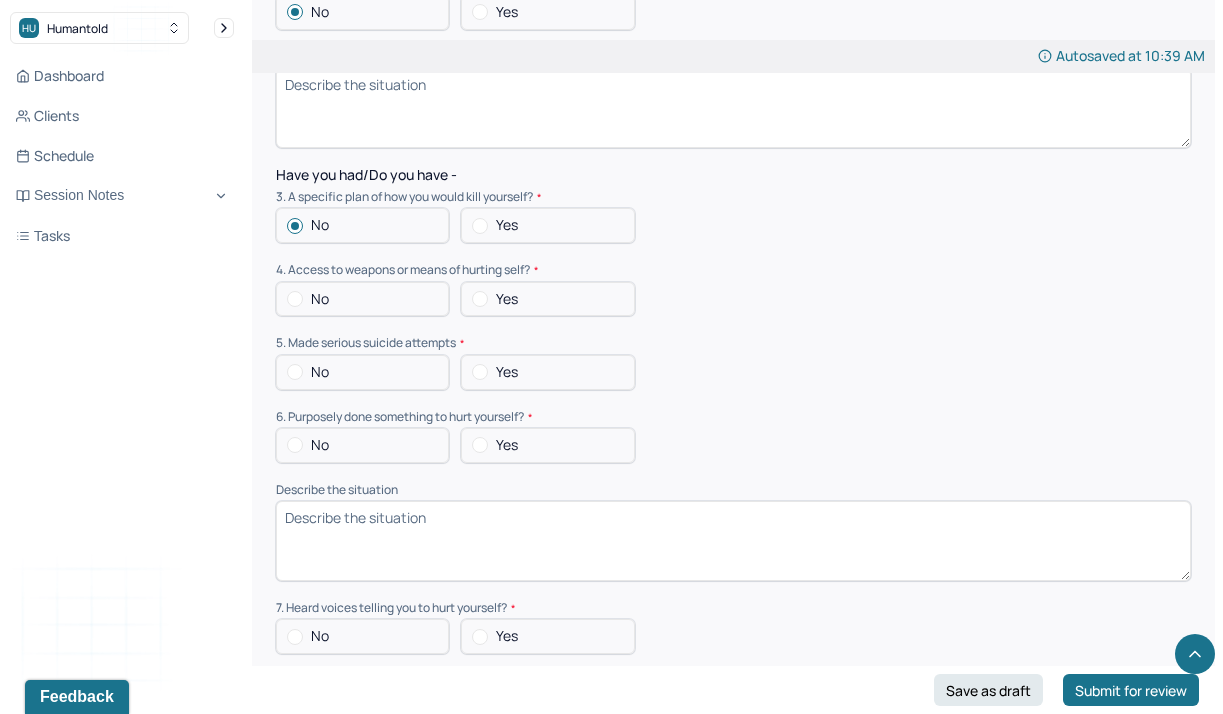 scroll, scrollTop: 5409, scrollLeft: 0, axis: vertical 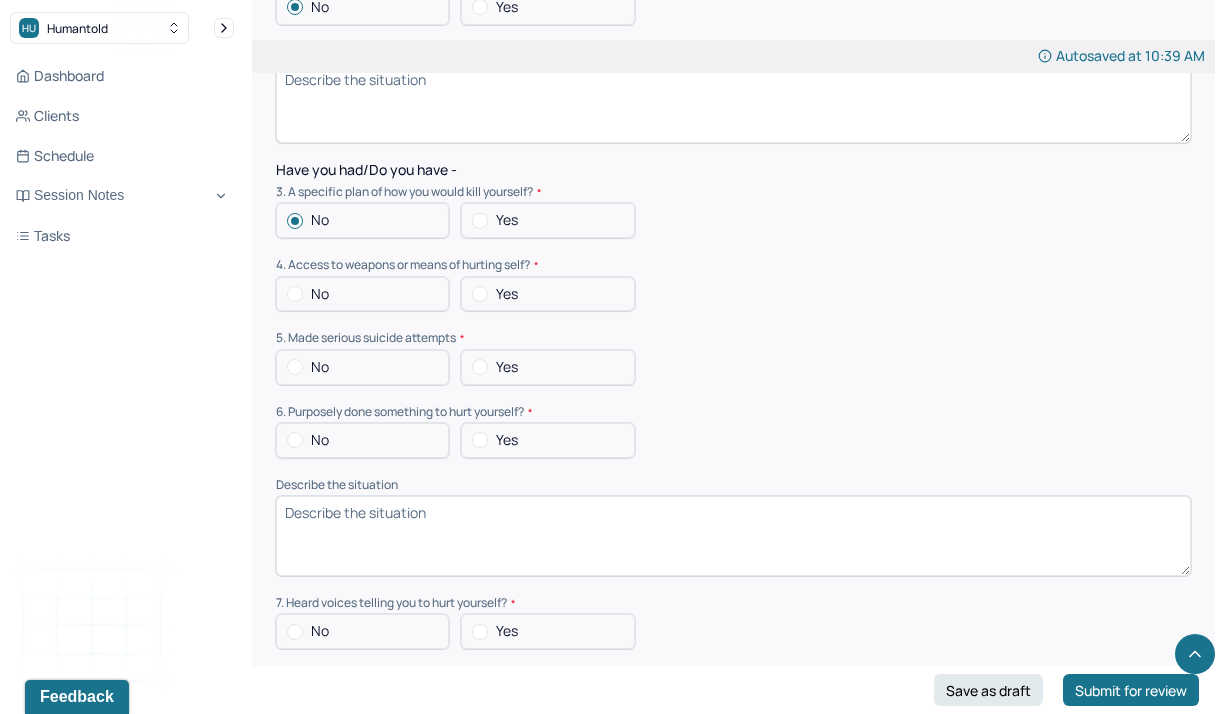 click at bounding box center [480, 221] 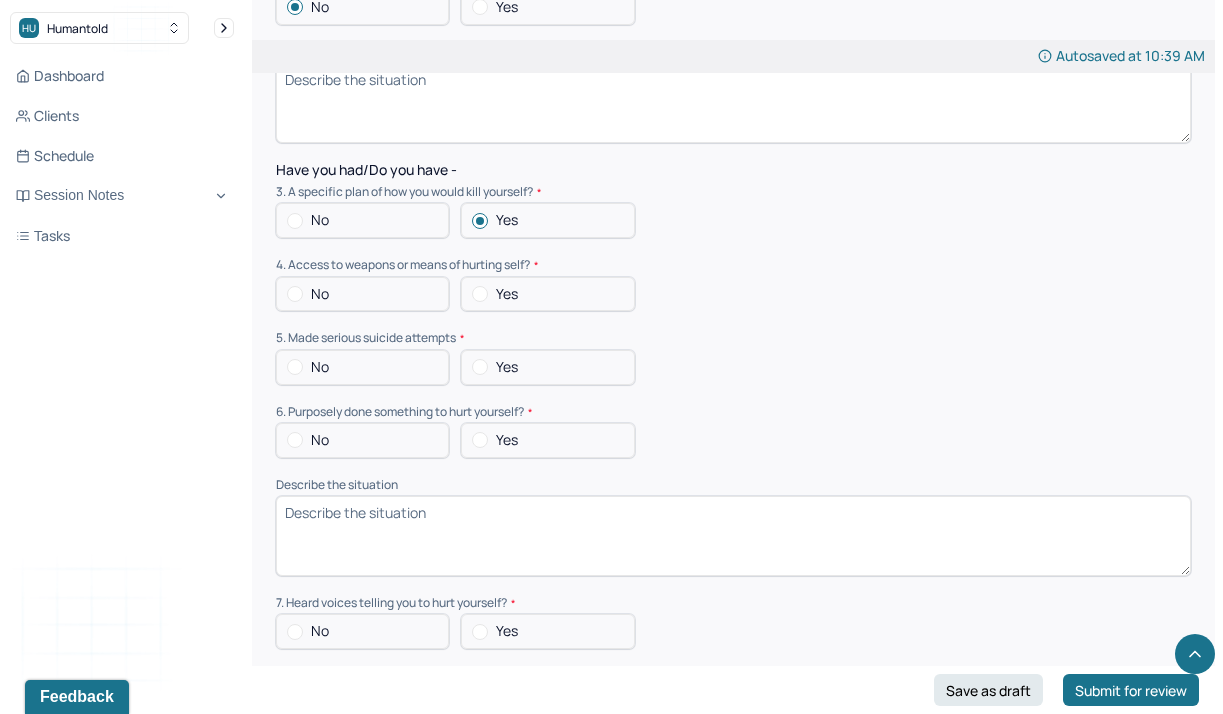 click on "4. Access to weapons or means of hurting self?" at bounding box center (733, 265) 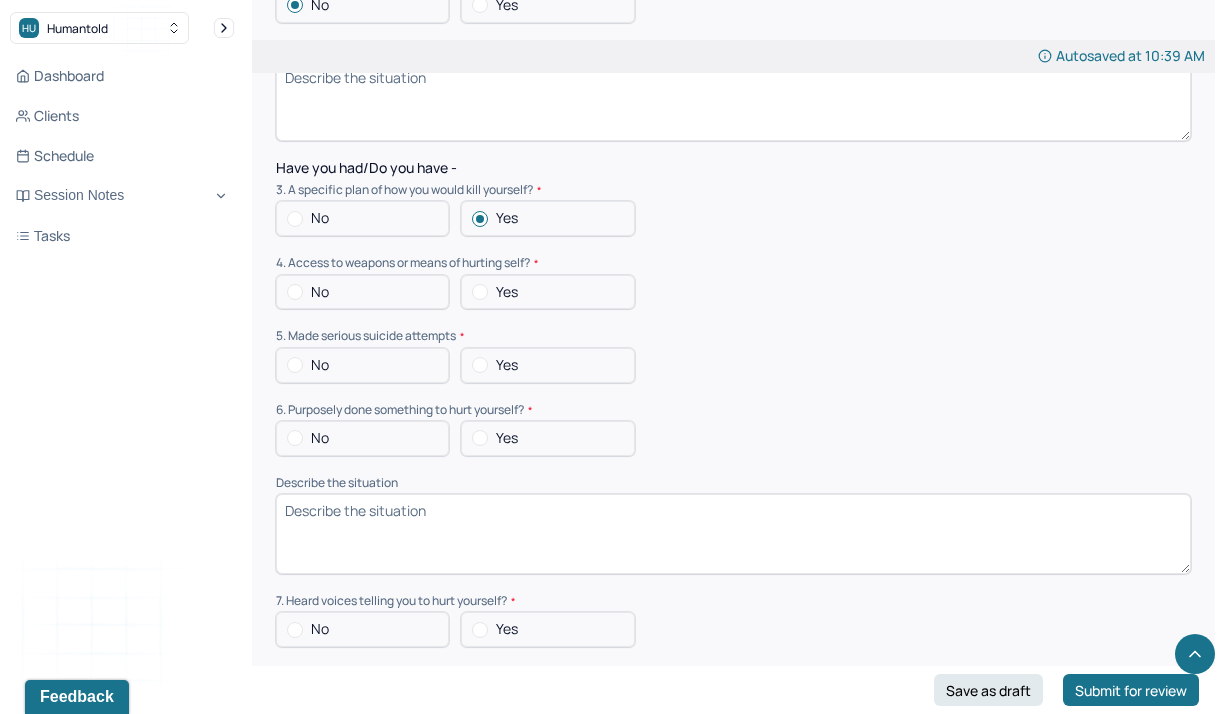 scroll, scrollTop: 5410, scrollLeft: 0, axis: vertical 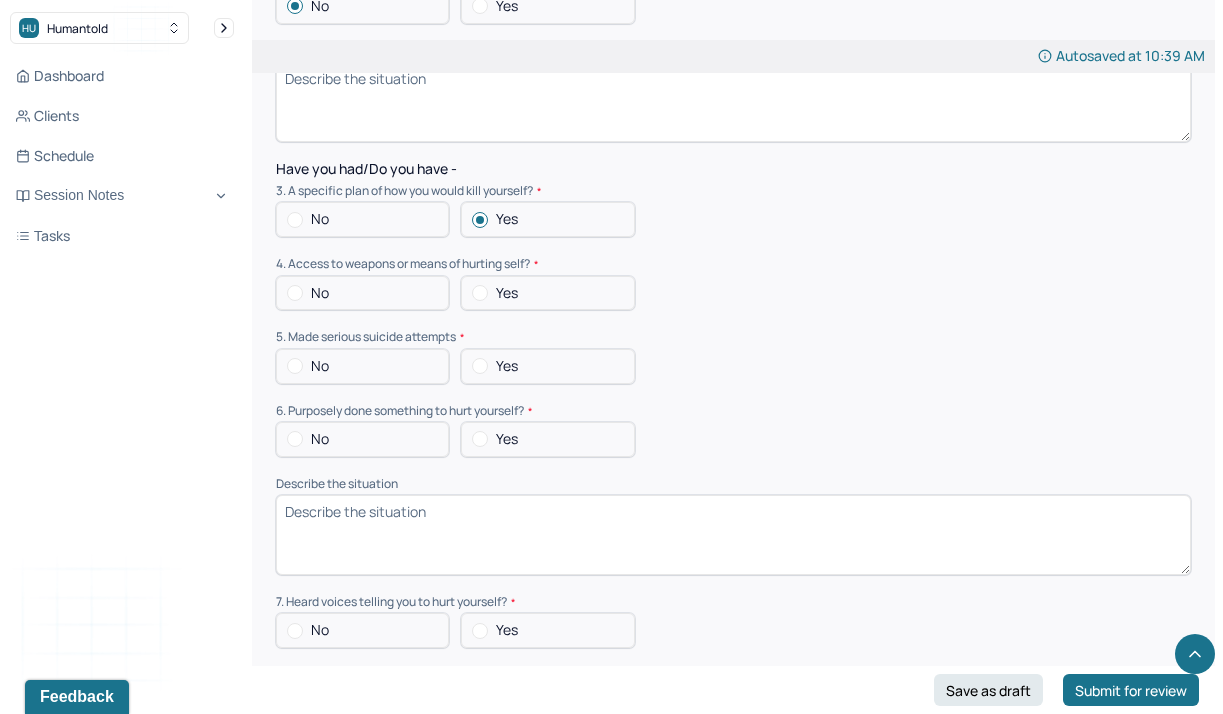 click on "No Yes" at bounding box center [733, 293] 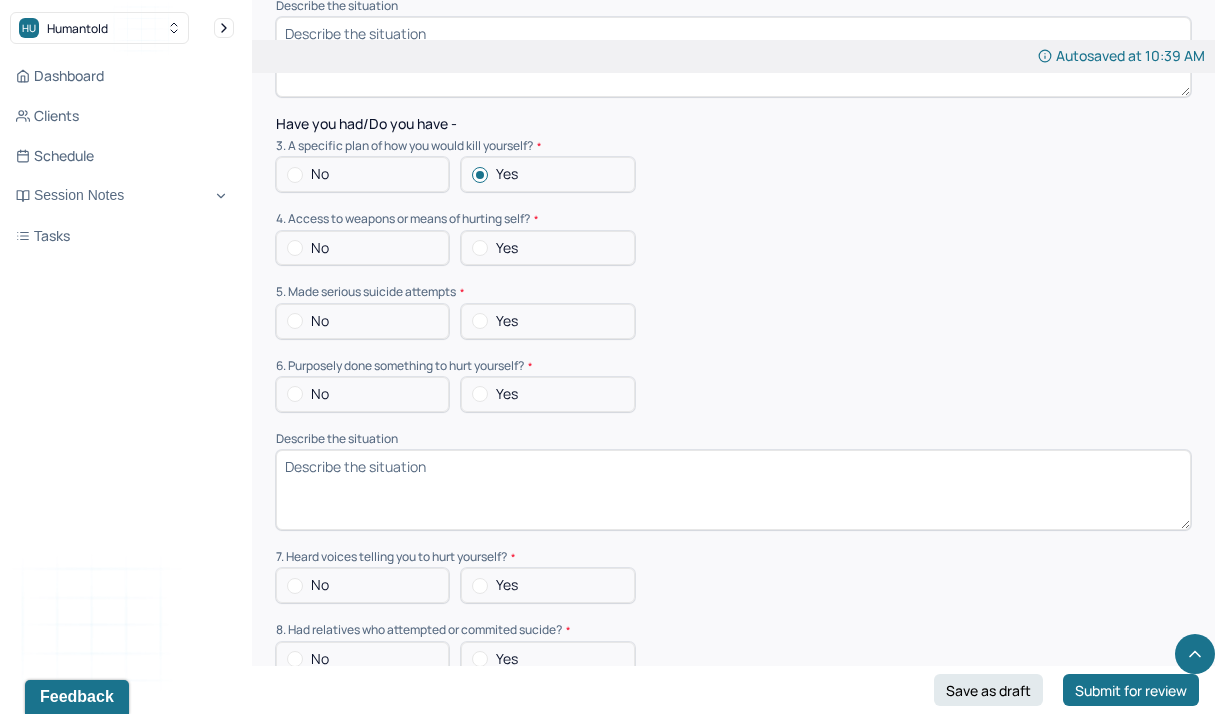 scroll, scrollTop: 5472, scrollLeft: 0, axis: vertical 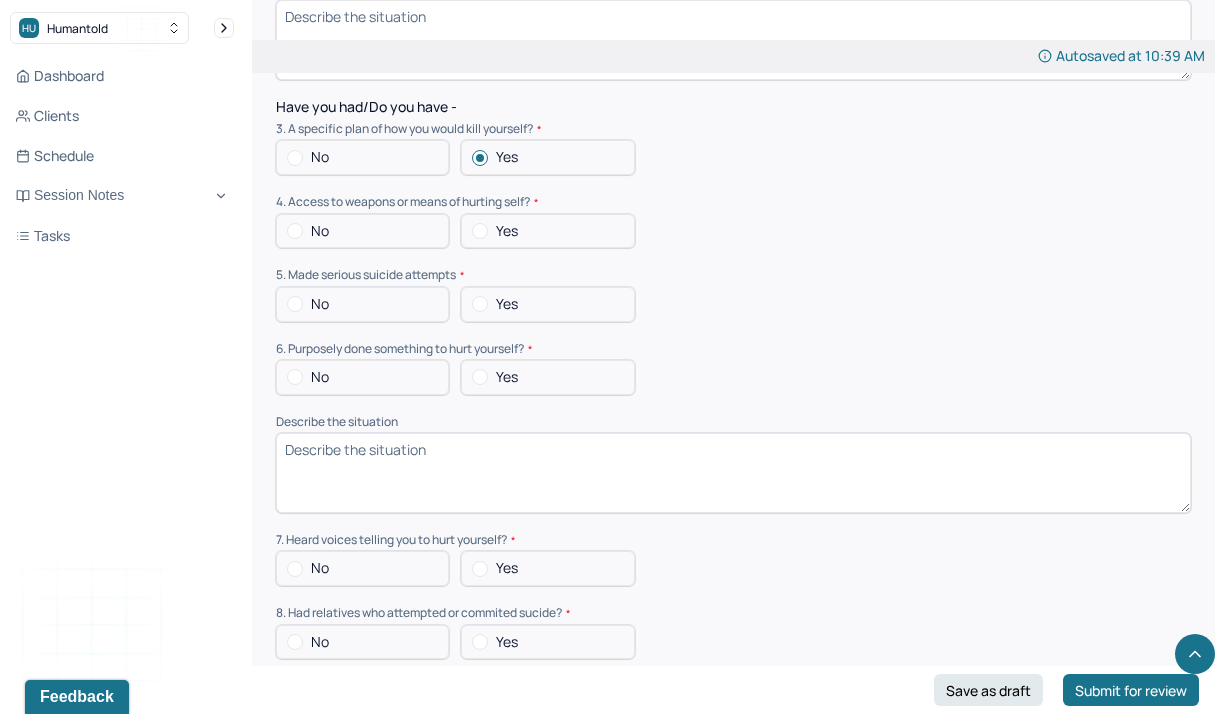 click at bounding box center (295, 231) 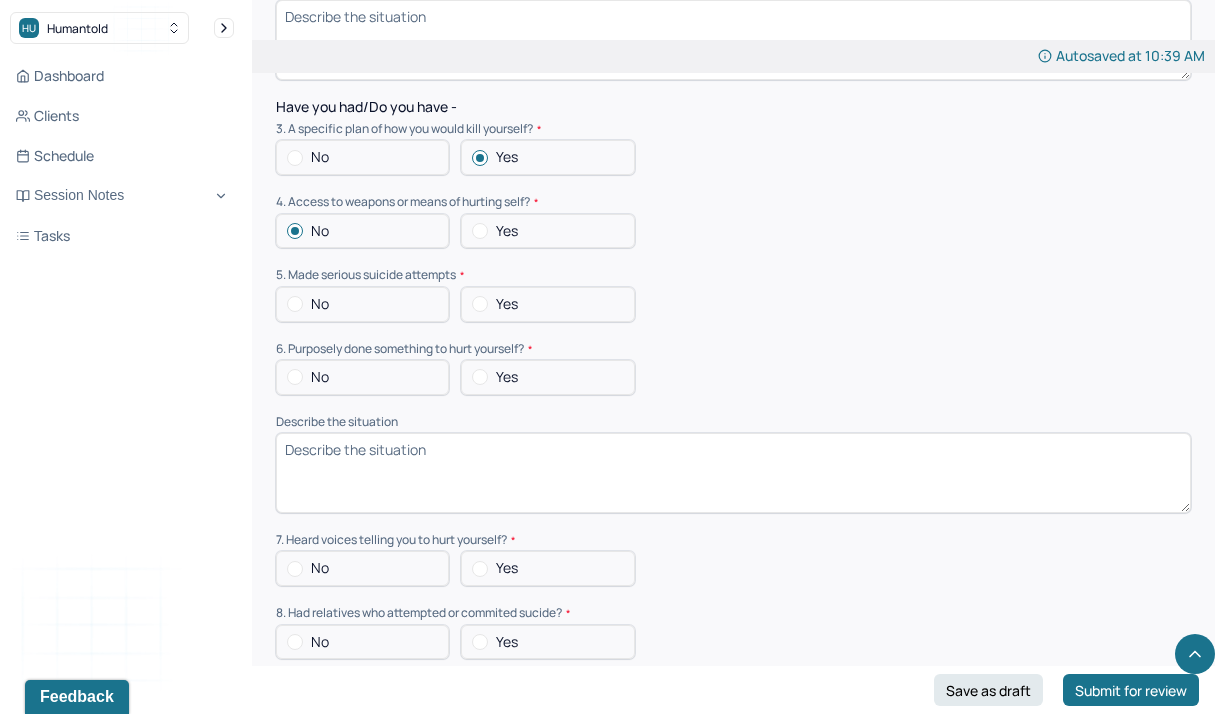 click on "Suicide risk assessment 1. Been so distressed you seriously wished to end your life? No [DATE] Recently 2. Has anything happened recently to make you feel you don’t want to live? No Yes Describe the situation Have you had/Do you have - 3. A specific plan of how you would kill yourself? No Yes 4. Access to weapons or means of hurting self? No Yes 5. Made serious suicide attempts No Yes 6. Purposely done something to hurt yourself? No Yes Describe the situation 7. Heard voices telling you to hurt yourself? No Yes 8. Had relatives who attempted or commited sucide? No Yes 9. Had thoughts of killing or seriously hurting someone? No Yes 10. Heard voices telling you to hurt others? No Yes 11. Hurt someone or destroyed property on purpose? No Yes 12. Slapped, kicked, punched someone with intent to harm? No Yes 13. Been arrested or detained for [MEDICAL_DATA]? No Yes 14. Been to jail for any reason? No Yes 15. Been on probation for any reason? No Yes 16. Do you have access to guns? No Yes" at bounding box center (733, 529) 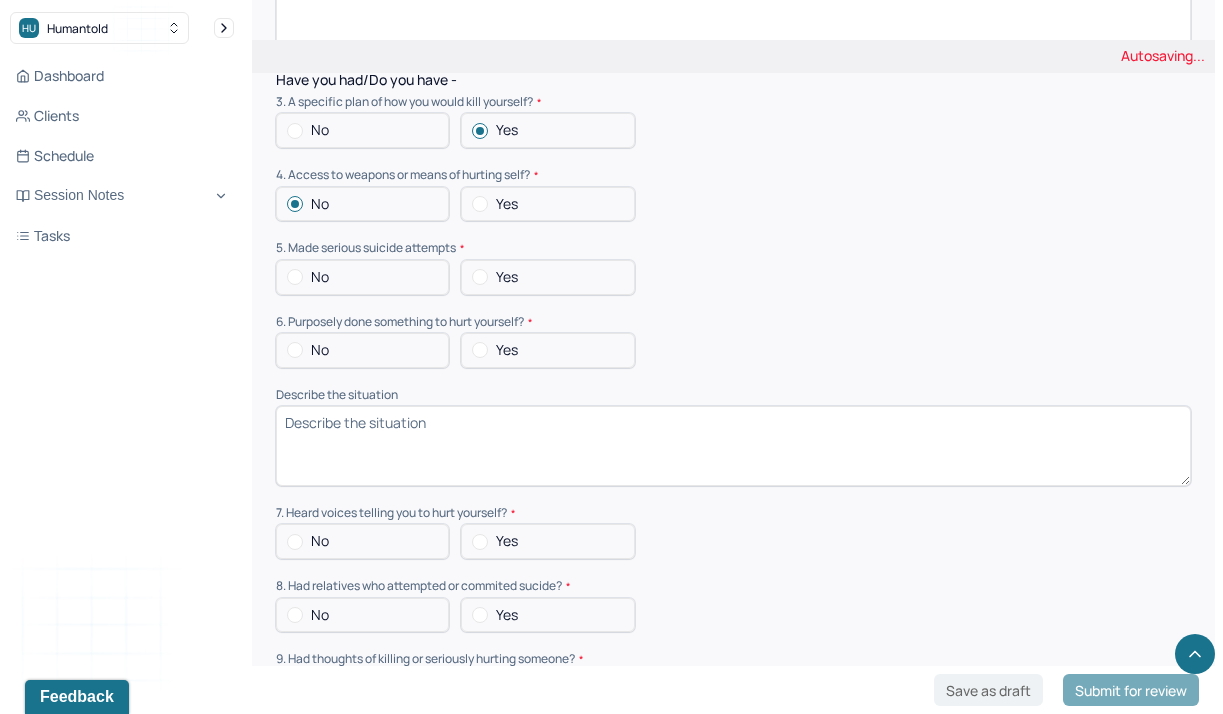 scroll, scrollTop: 5512, scrollLeft: 0, axis: vertical 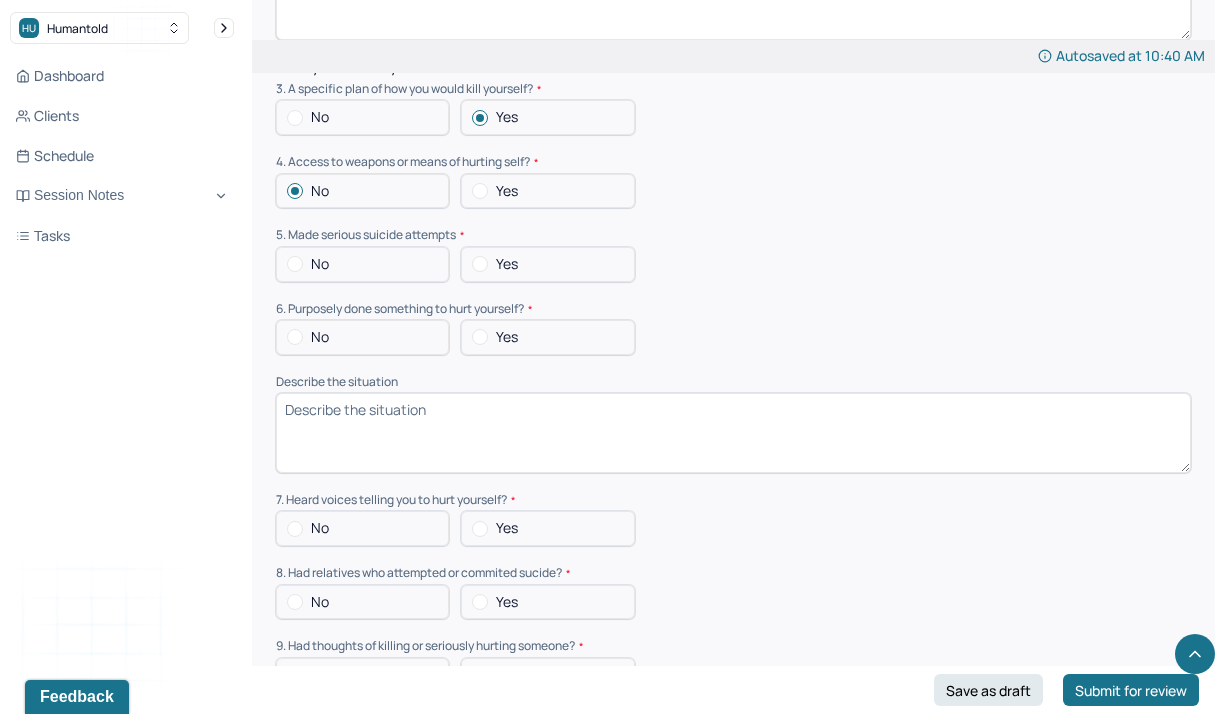 click at bounding box center [295, 264] 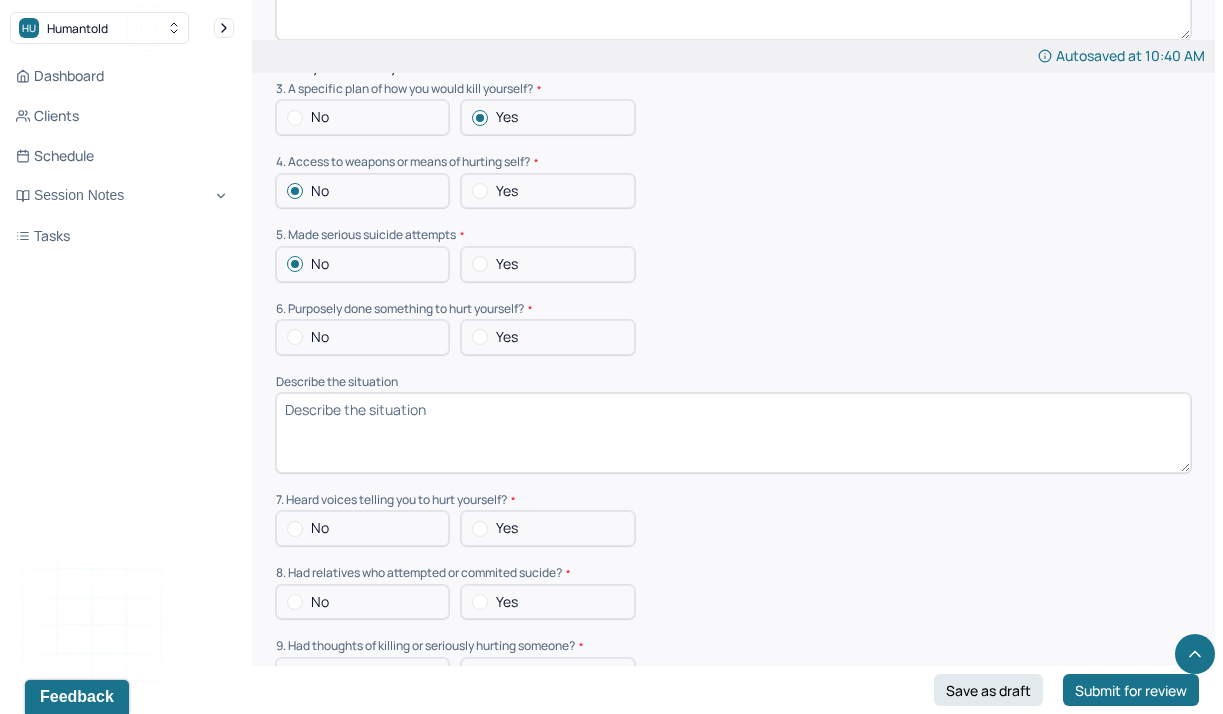 click on "No Yes" at bounding box center (733, 337) 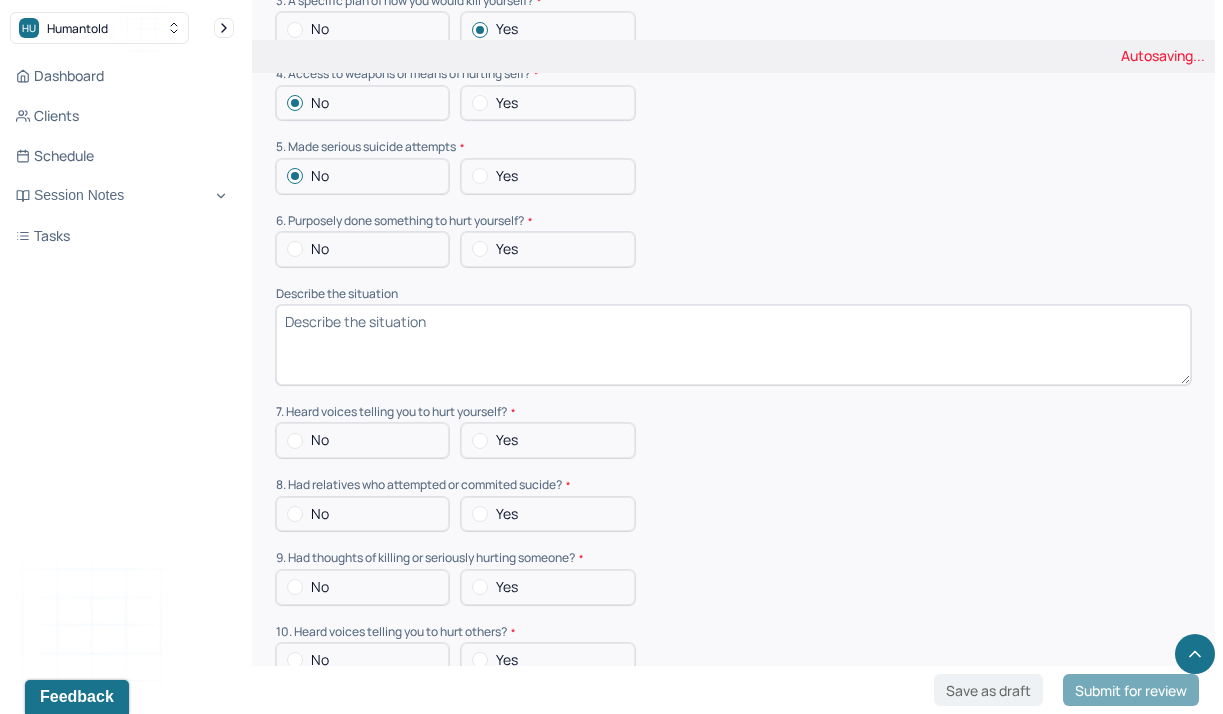 scroll, scrollTop: 5601, scrollLeft: 0, axis: vertical 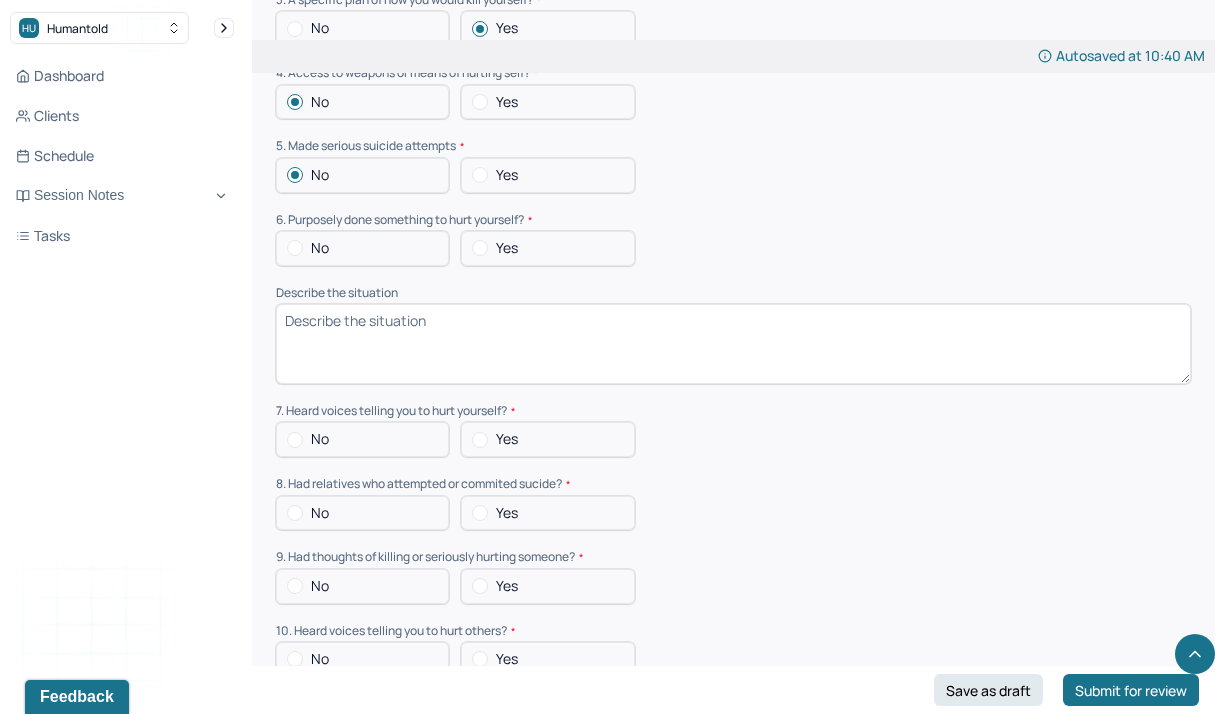 click at bounding box center [295, 248] 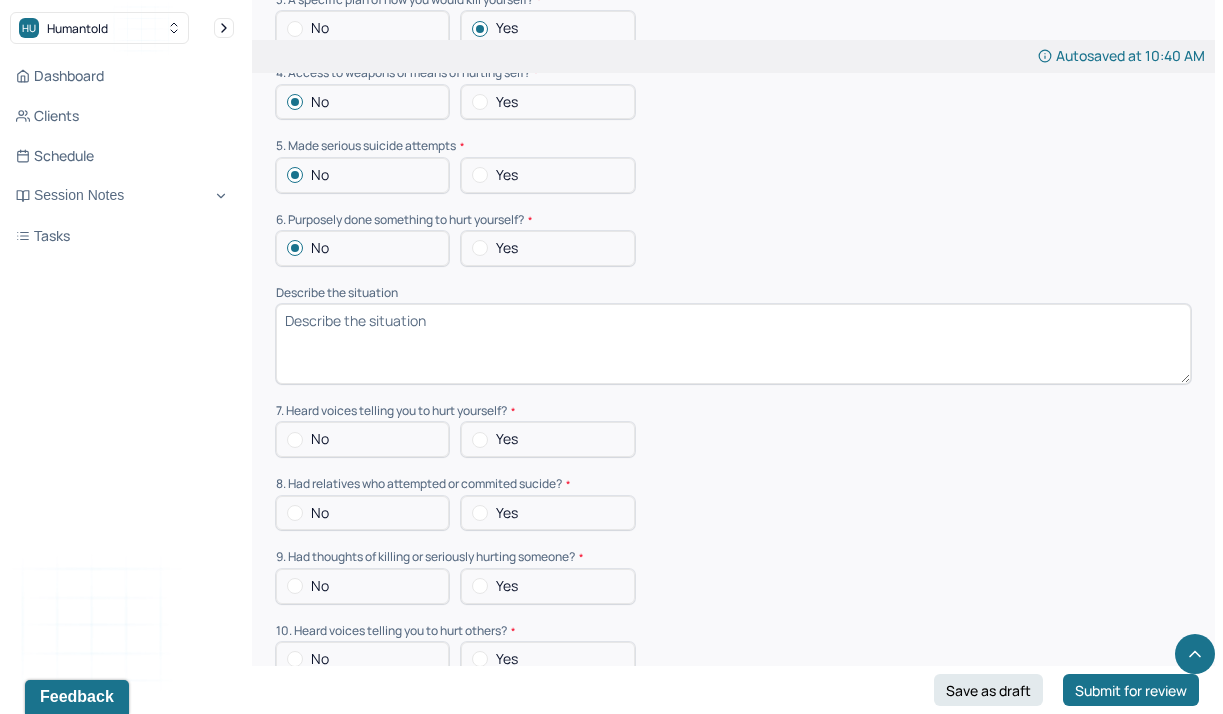 click on "Suicide risk assessment 1. Been so distressed you seriously wished to end your life? No [DATE] Recently 2. Has anything happened recently to make you feel you don’t want to live? No Yes Describe the situation Have you had/Do you have - 3. A specific plan of how you would kill yourself? No Yes 4. Access to weapons or means of hurting self? No Yes 5. Made serious suicide attempts No Yes 6. Purposely done something to hurt yourself? No Yes Describe the situation 7. Heard voices telling you to hurt yourself? No Yes 8. Had relatives who attempted or commited sucide? No Yes 9. Had thoughts of killing or seriously hurting someone? No Yes 10. Heard voices telling you to hurt others? No Yes 11. Hurt someone or destroyed property on purpose? No Yes 12. Slapped, kicked, punched someone with intent to harm? No Yes 13. Been arrested or detained for [MEDICAL_DATA]? No Yes 14. Been to jail for any reason? No Yes 15. Been on probation for any reason? No Yes 16. Do you have access to guns? No Yes" at bounding box center (733, 400) 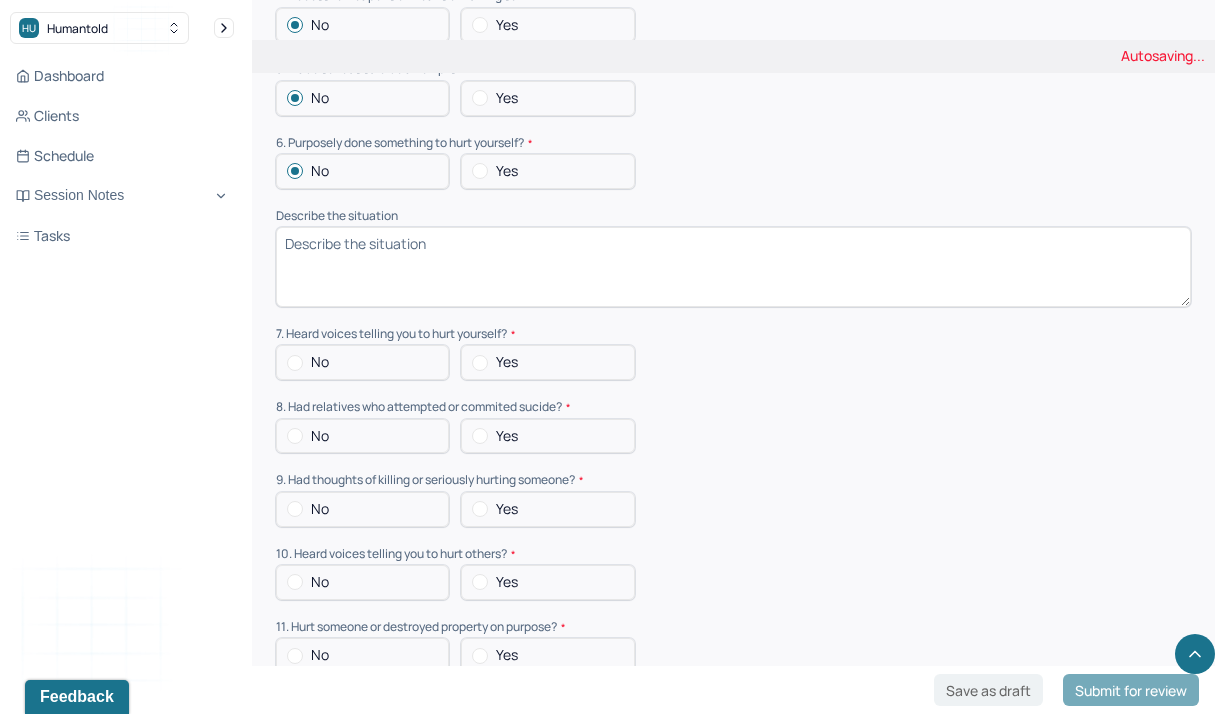 scroll, scrollTop: 5679, scrollLeft: 0, axis: vertical 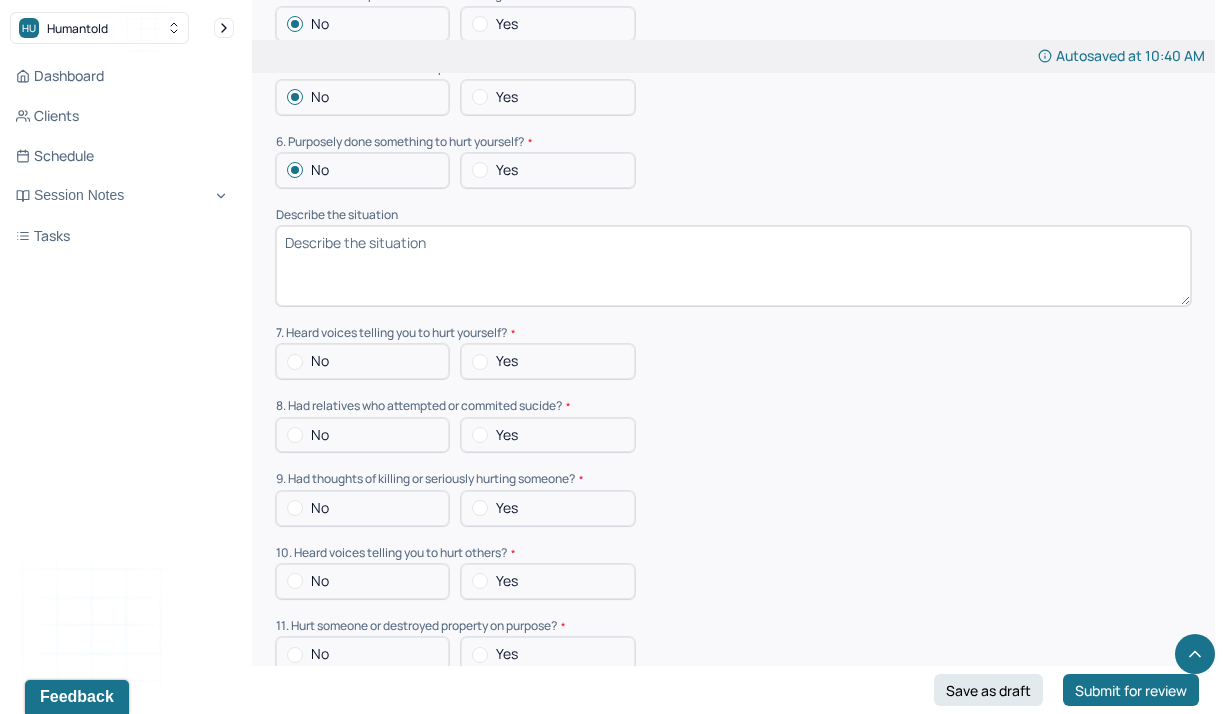 click at bounding box center (295, 362) 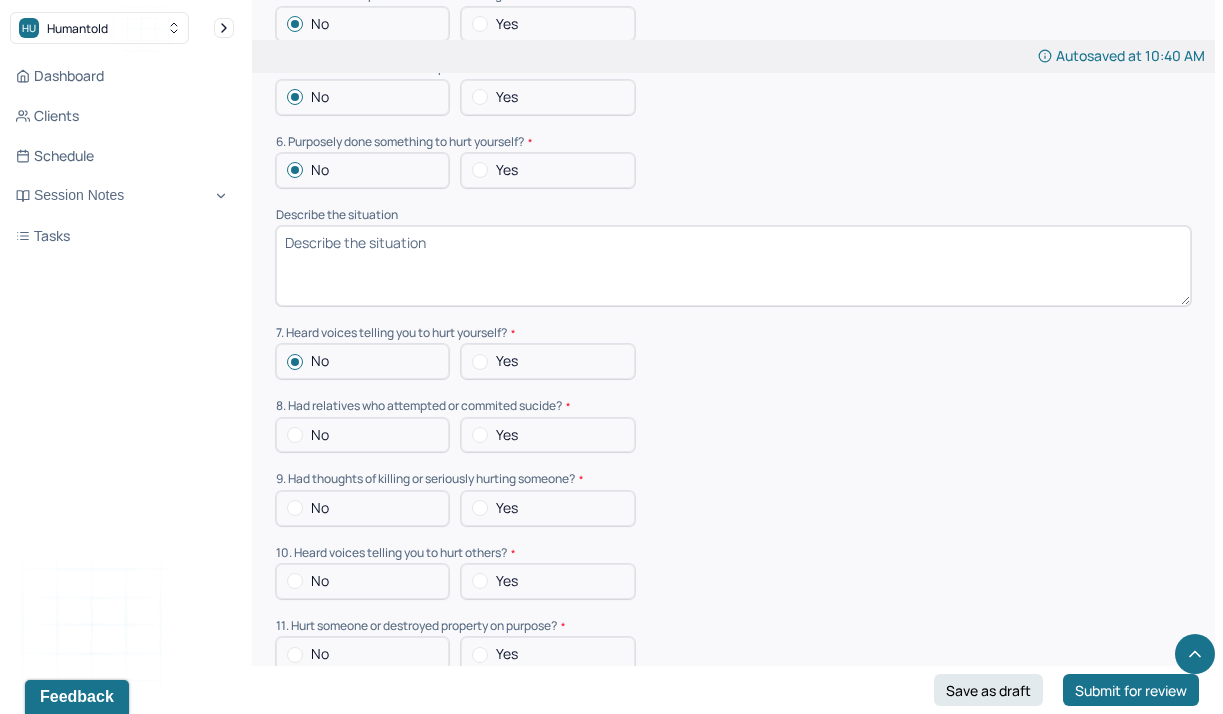 click on "7. Heard voices telling you to hurt yourself?" at bounding box center (733, 333) 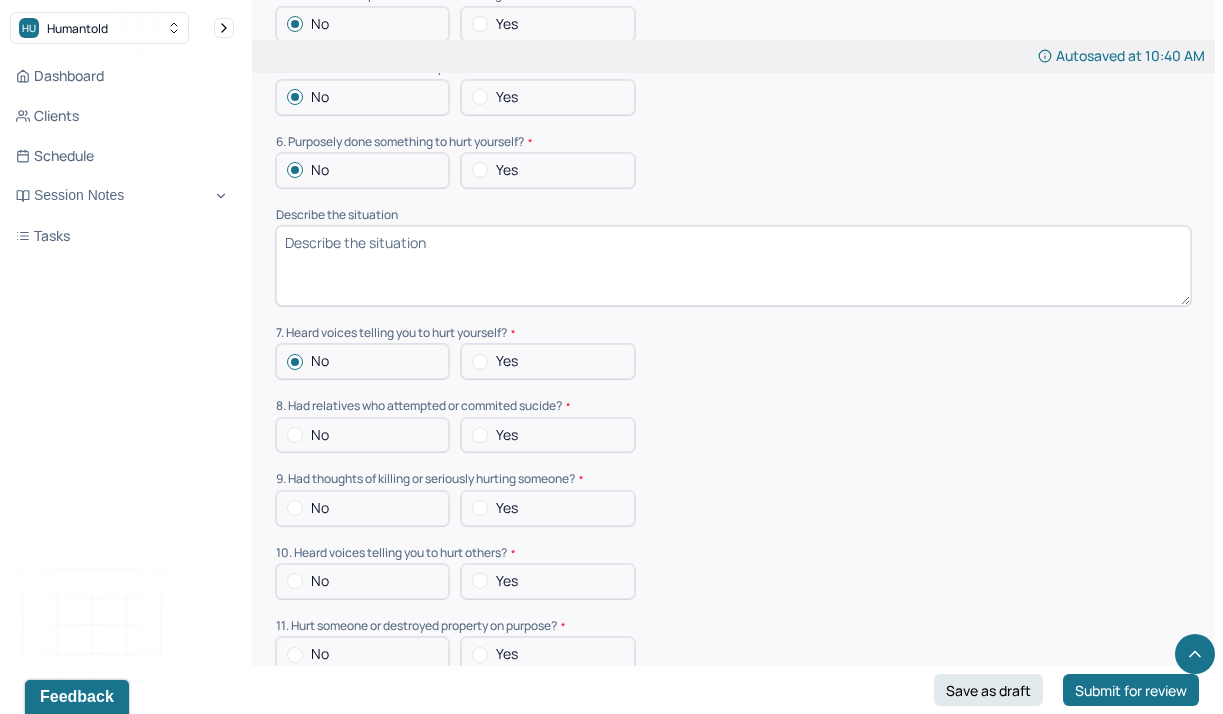 click at bounding box center (480, 362) 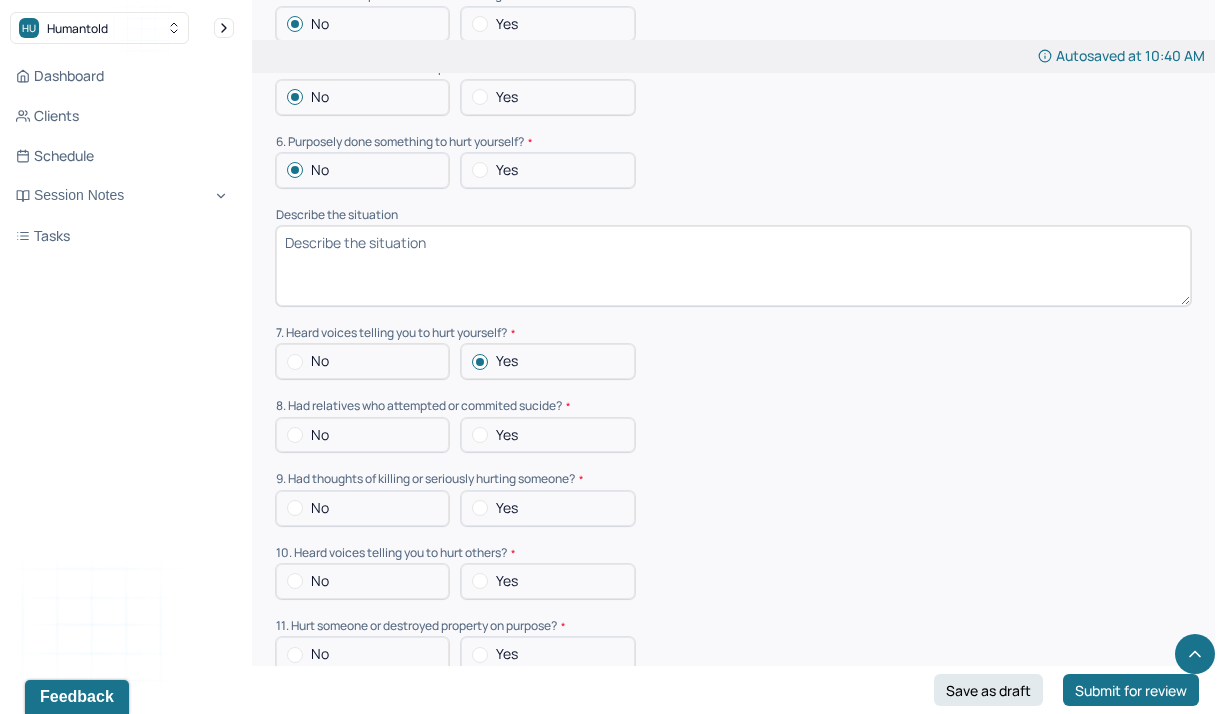 click on "Suicide risk assessment 1. Been so distressed you seriously wished to end your life? No [DATE] Recently 2. Has anything happened recently to make you feel you don’t want to live? No Yes Describe the situation Have you had/Do you have - 3. A specific plan of how you would kill yourself? No Yes 4. Access to weapons or means of hurting self? No Yes 5. Made serious suicide attempts No Yes 6. Purposely done something to hurt yourself? No Yes Describe the situation 7. Heard voices telling you to hurt yourself? No Yes 8. Had relatives who attempted or commited sucide? No Yes 9. Had thoughts of killing or seriously hurting someone? No Yes 10. Heard voices telling you to hurt others? No Yes 11. Hurt someone or destroyed property on purpose? No Yes 12. Slapped, kicked, punched someone with intent to harm? No Yes 13. Been arrested or detained for [MEDICAL_DATA]? No Yes 14. Been to jail for any reason? No Yes 15. Been on probation for any reason? No Yes 16. Do you have access to guns? No Yes" at bounding box center (733, 322) 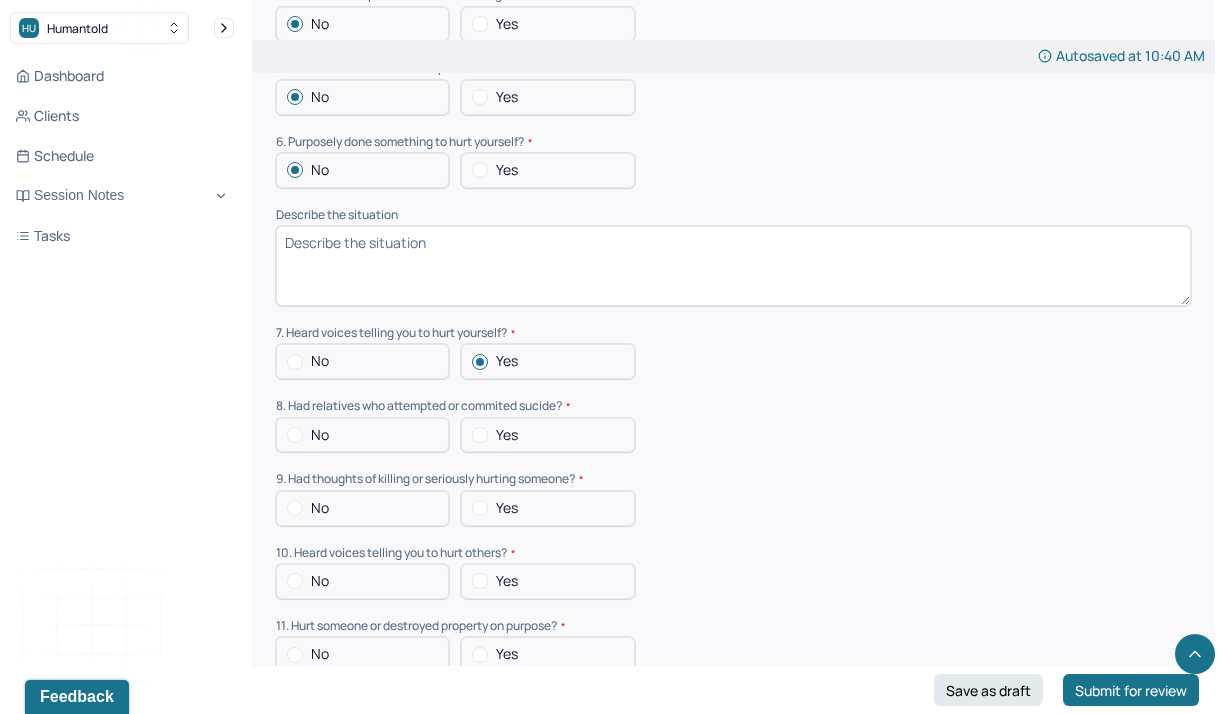 click on "Suicide risk assessment 1. Been so distressed you seriously wished to end your life? No [DATE] Recently 2. Has anything happened recently to make you feel you don’t want to live? No Yes Describe the situation Have you had/Do you have - 3. A specific plan of how you would kill yourself? No Yes 4. Access to weapons or means of hurting self? No Yes 5. Made serious suicide attempts No Yes 6. Purposely done something to hurt yourself? No Yes Describe the situation 7. Heard voices telling you to hurt yourself? No Yes 8. Had relatives who attempted or commited sucide? No Yes 9. Had thoughts of killing or seriously hurting someone? No Yes 10. Heard voices telling you to hurt others? No Yes 11. Hurt someone or destroyed property on purpose? No Yes 12. Slapped, kicked, punched someone with intent to harm? No Yes 13. Been arrested or detained for [MEDICAL_DATA]? No Yes 14. Been to jail for any reason? No Yes 15. Been on probation for any reason? No Yes 16. Do you have access to guns? No Yes" at bounding box center [733, 322] 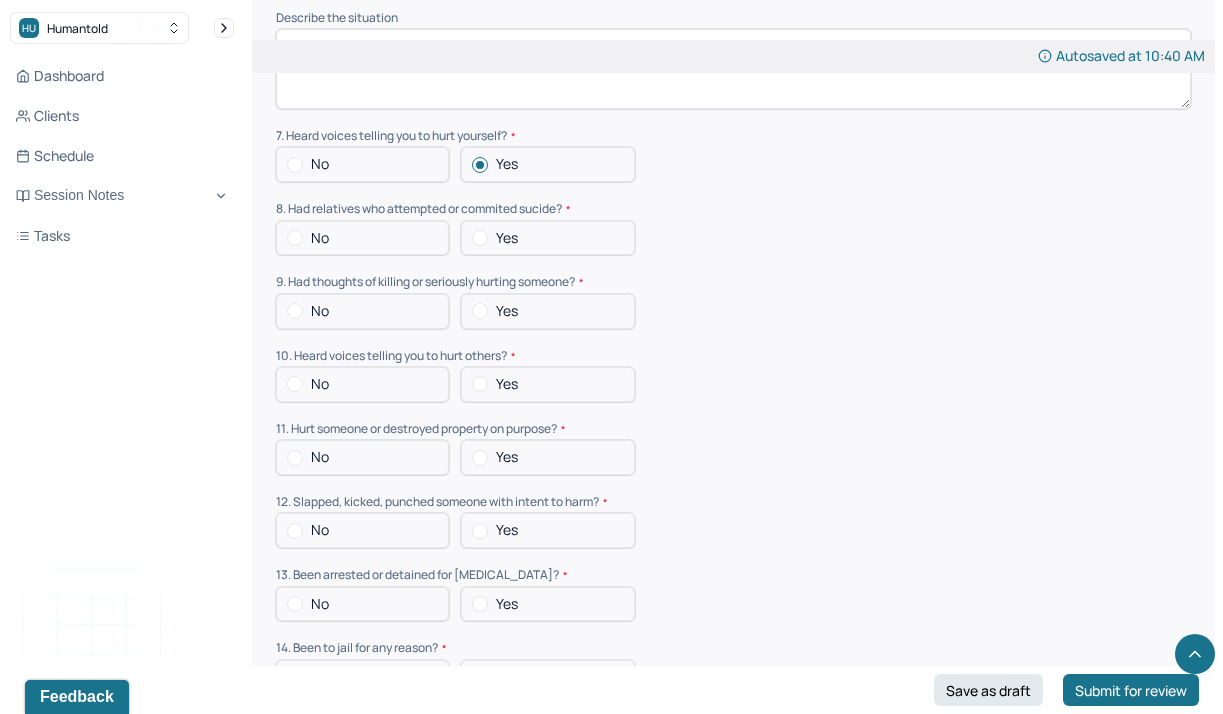 scroll, scrollTop: 5880, scrollLeft: 0, axis: vertical 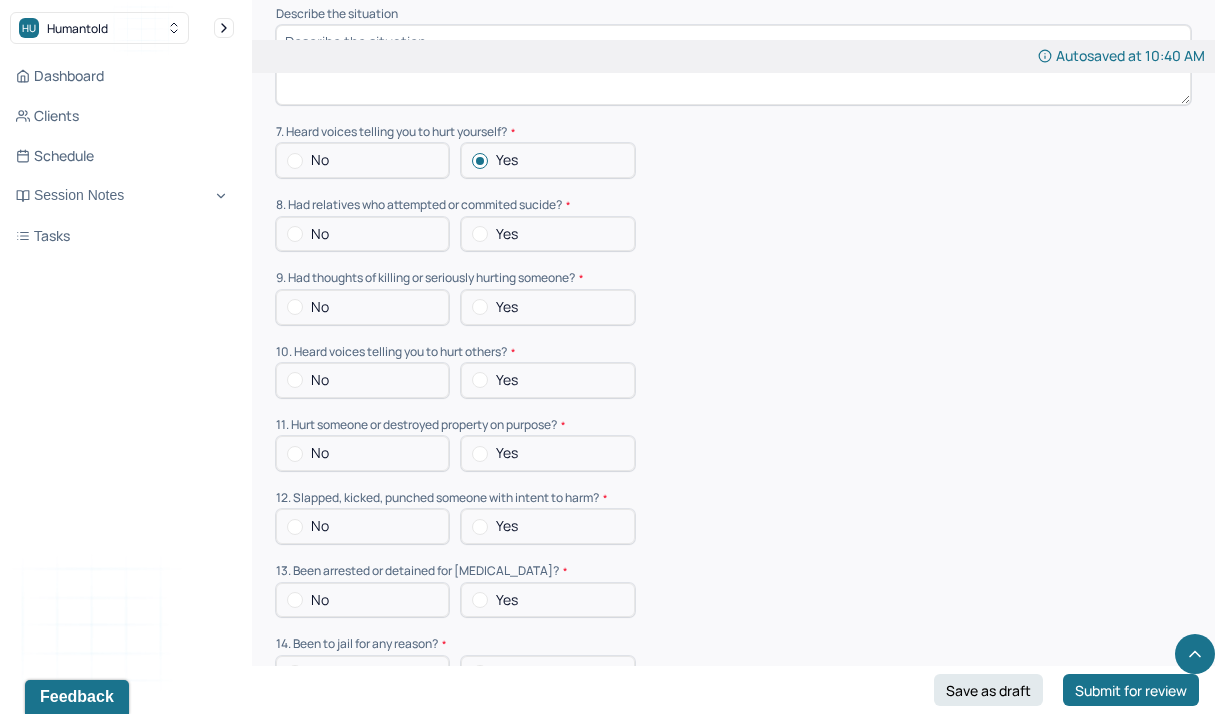 click on "No" at bounding box center (362, 234) 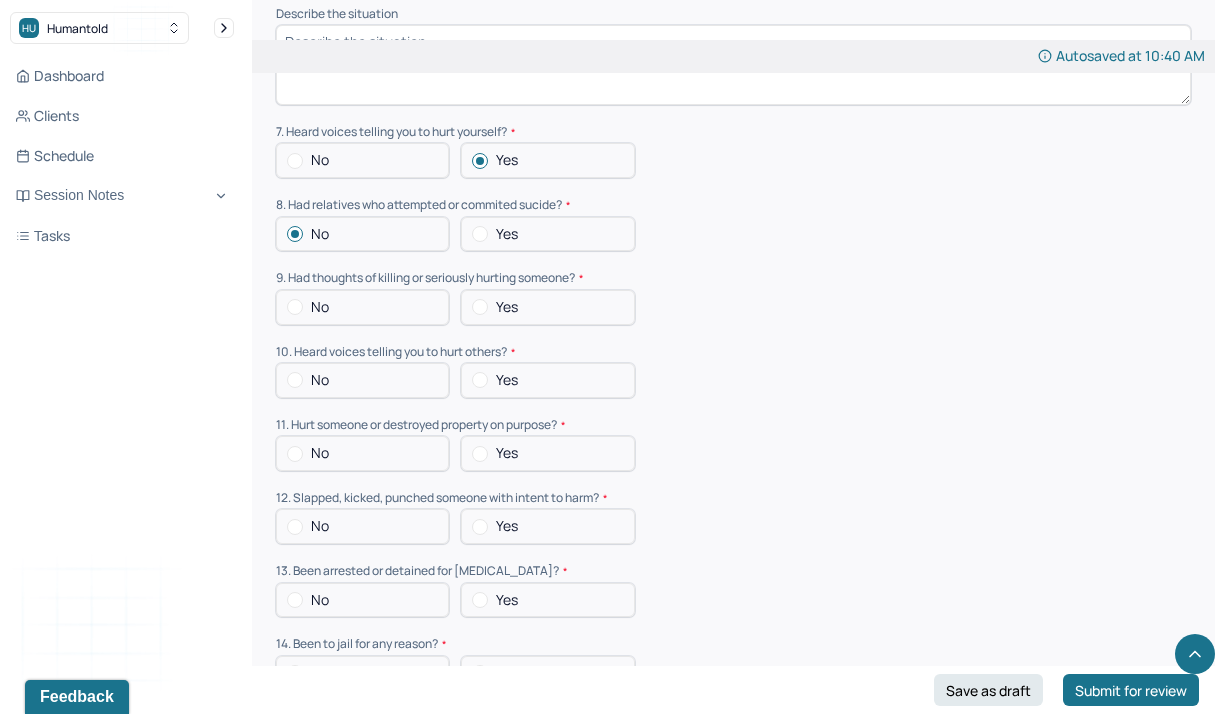 click on "Suicide risk assessment 1. Been so distressed you seriously wished to end your life? No [DATE] Recently 2. Has anything happened recently to make you feel you don’t want to live? No Yes Describe the situation Have you had/Do you have - 3. A specific plan of how you would kill yourself? No Yes 4. Access to weapons or means of hurting self? No Yes 5. Made serious suicide attempts No Yes 6. Purposely done something to hurt yourself? No Yes Describe the situation 7. Heard voices telling you to hurt yourself? No Yes 8. Had relatives who attempted or commited sucide? No Yes 9. Had thoughts of killing or seriously hurting someone? No Yes 10. Heard voices telling you to hurt others? No Yes 11. Hurt someone or destroyed property on purpose? No Yes 12. Slapped, kicked, punched someone with intent to harm? No Yes 13. Been arrested or detained for [MEDICAL_DATA]? No Yes 14. Been to jail for any reason? No Yes 15. Been on probation for any reason? No Yes 16. Do you have access to guns? No Yes" at bounding box center (733, 121) 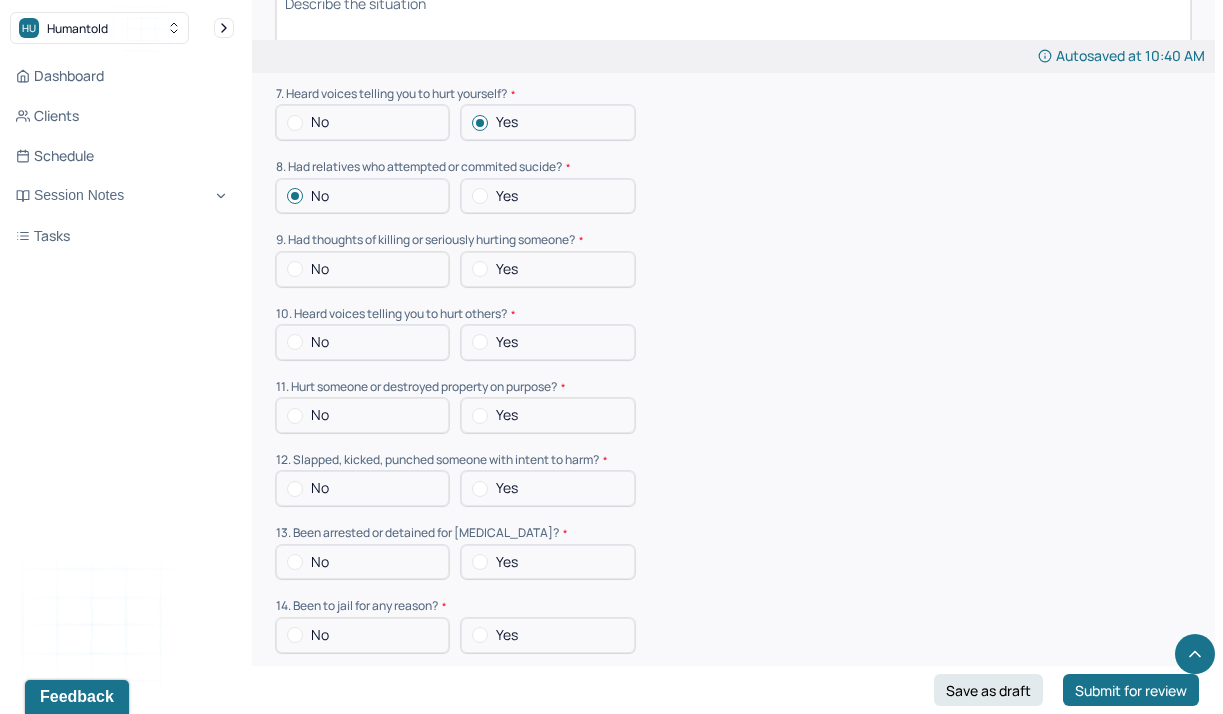 scroll, scrollTop: 5920, scrollLeft: 0, axis: vertical 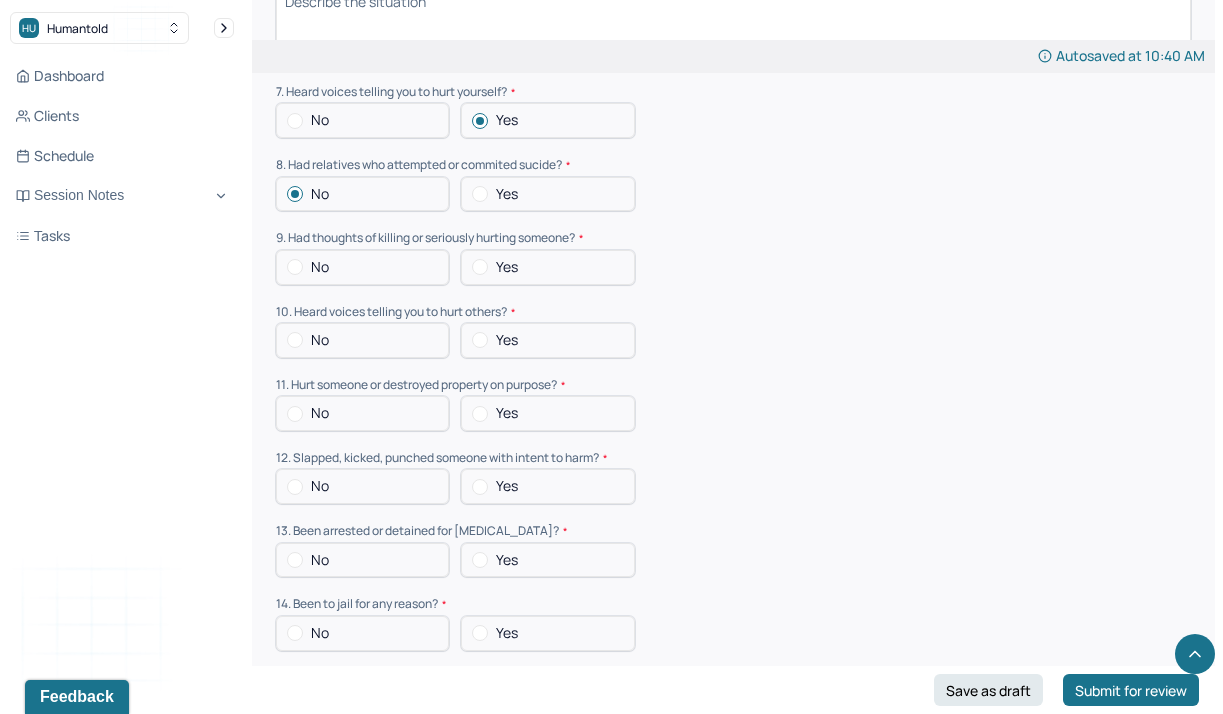 click at bounding box center (480, 194) 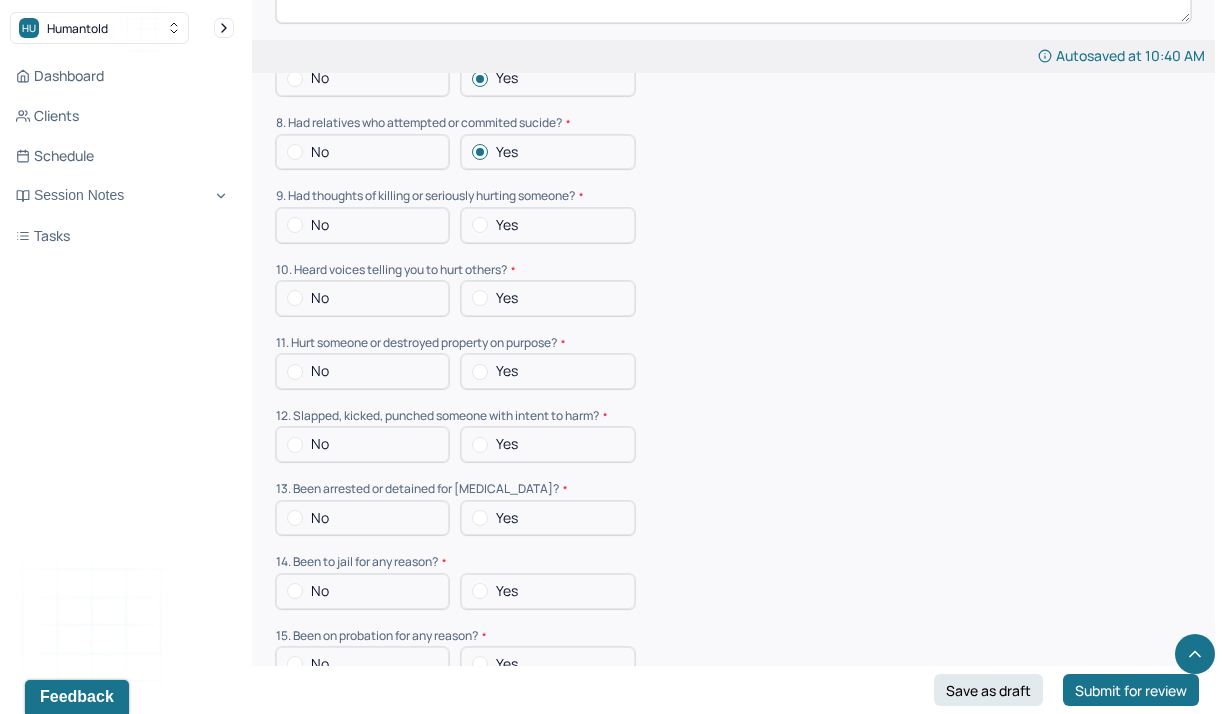 scroll, scrollTop: 5964, scrollLeft: 0, axis: vertical 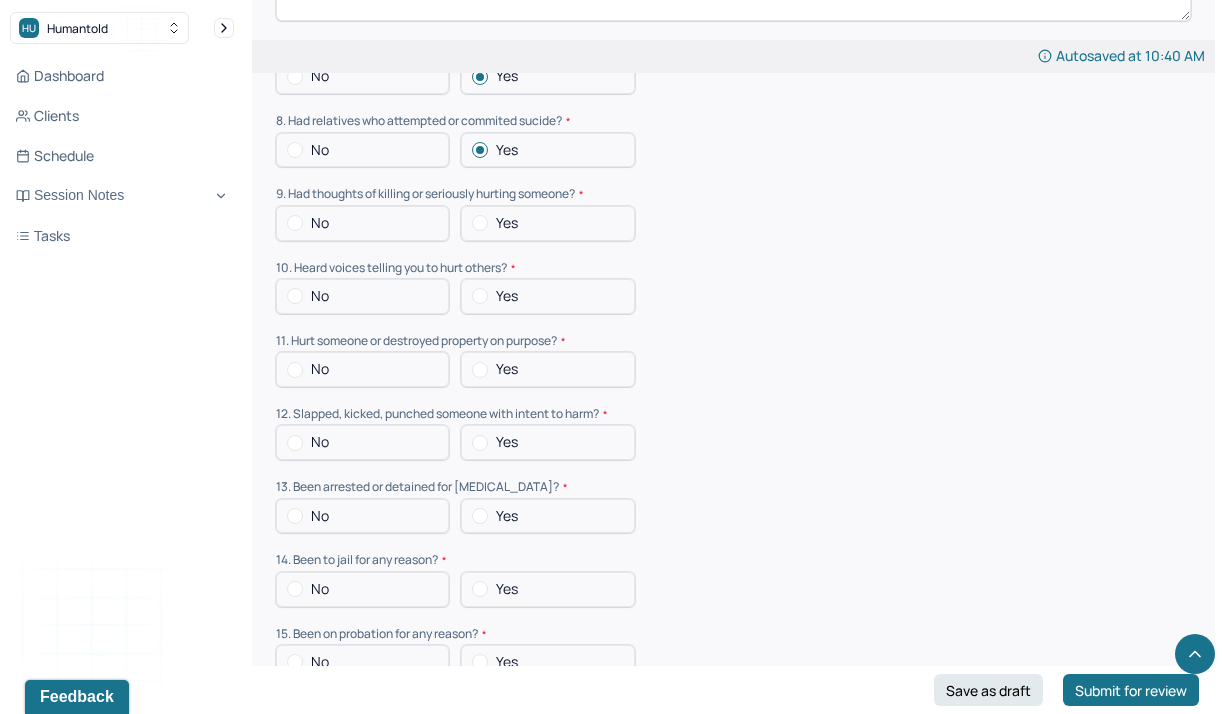 click on "No" at bounding box center (362, 223) 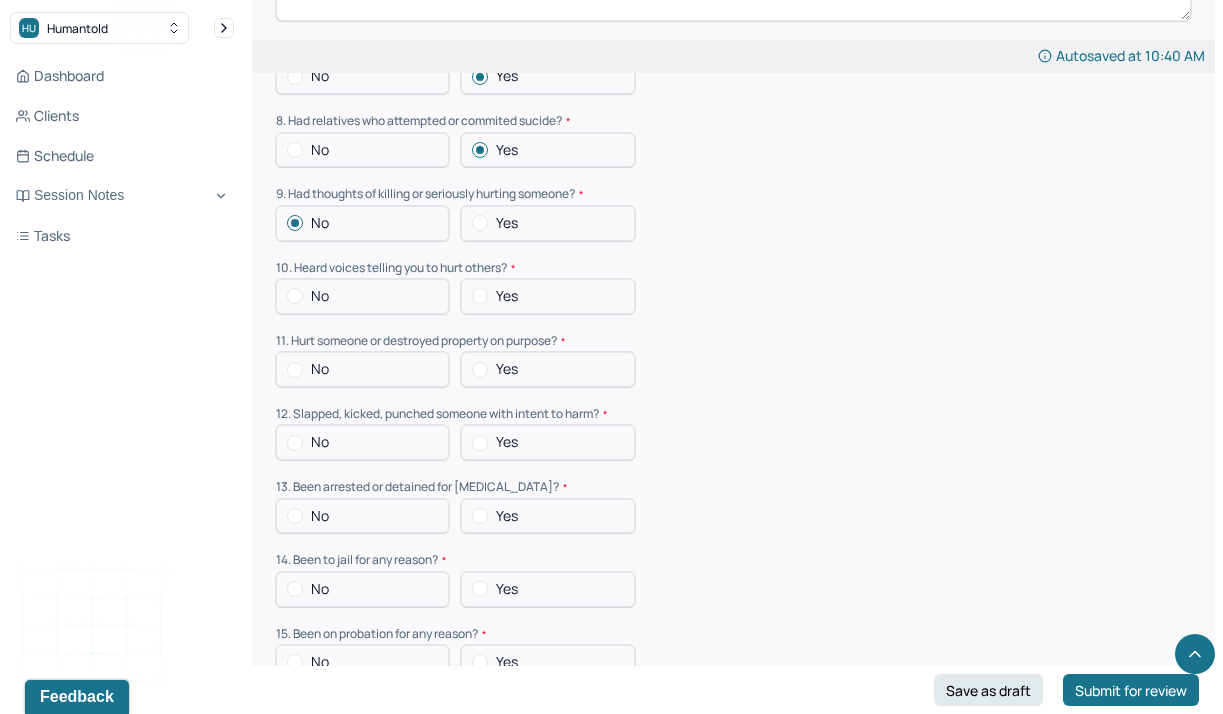 click on "No Yes" at bounding box center (733, 369) 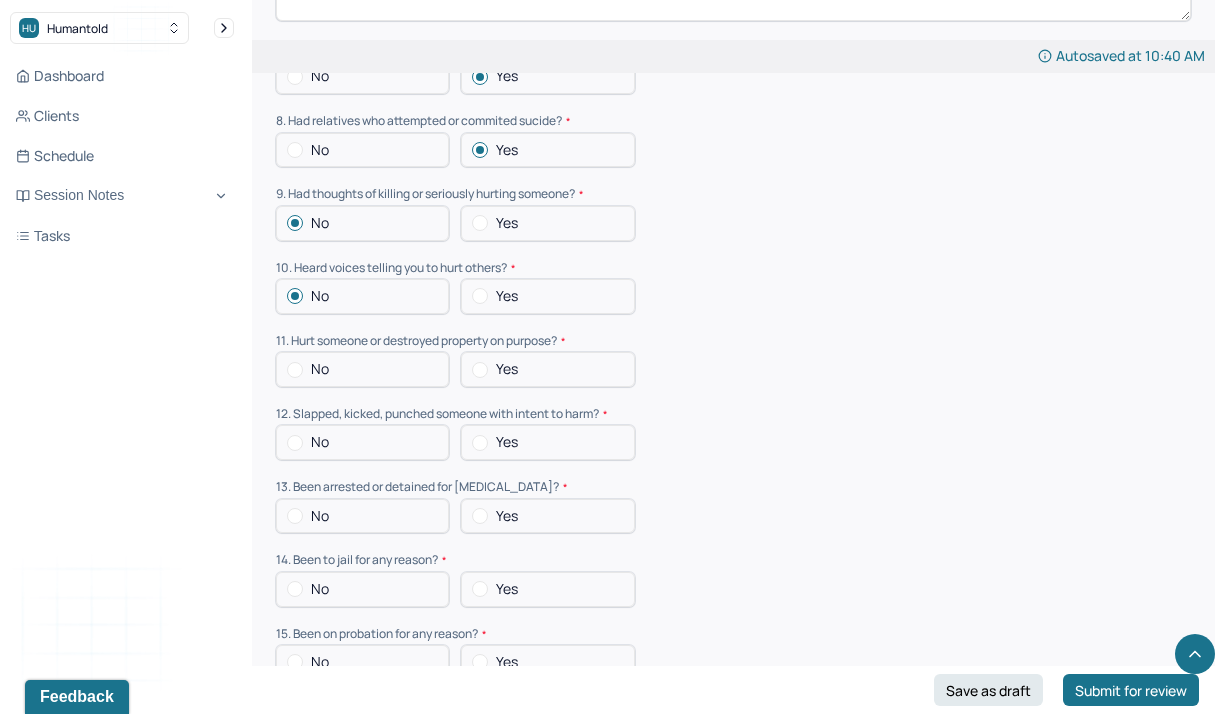 click on "Suicide risk assessment 1. Been so distressed you seriously wished to end your life? No [DATE] Recently 2. Has anything happened recently to make you feel you don’t want to live? No Yes Describe the situation Have you had/Do you have - 3. A specific plan of how you would kill yourself? No Yes 4. Access to weapons or means of hurting self? No Yes 5. Made serious suicide attempts No Yes 6. Purposely done something to hurt yourself? No Yes Describe the situation 7. Heard voices telling you to hurt yourself? No Yes 8. Had relatives who attempted or commited sucide? No Yes 9. Had thoughts of killing or seriously hurting someone? No Yes 10. Heard voices telling you to hurt others? No Yes 11. Hurt someone or destroyed property on purpose? No Yes 12. Slapped, kicked, punched someone with intent to harm? No Yes 13. Been arrested or detained for [MEDICAL_DATA]? No Yes 14. Been to jail for any reason? No Yes 15. Been on probation for any reason? No Yes 16. Do you have access to guns? No Yes" at bounding box center (733, 37) 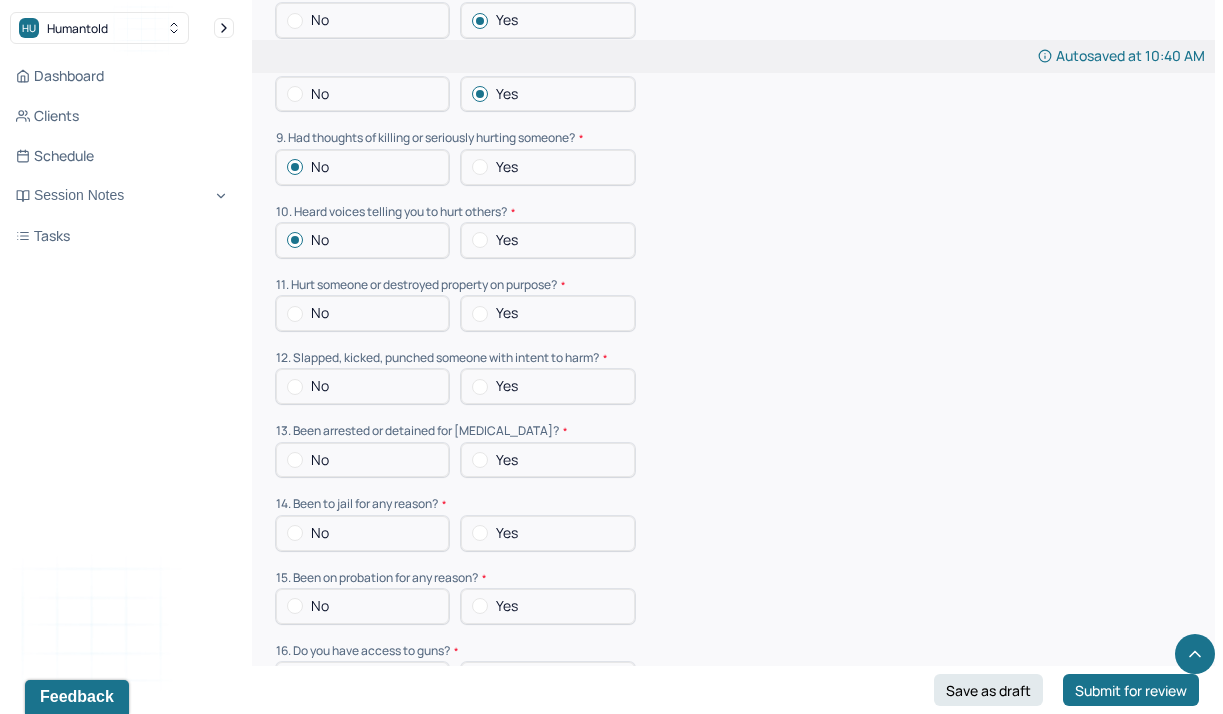 scroll, scrollTop: 6021, scrollLeft: 0, axis: vertical 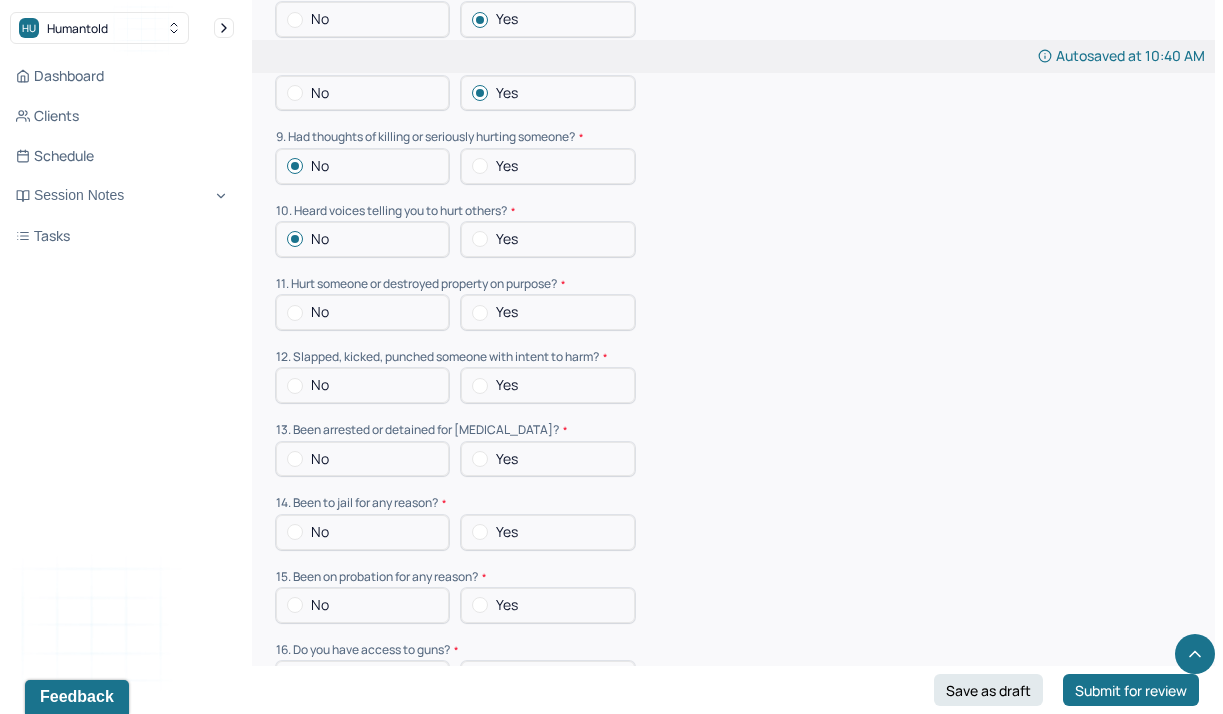 click at bounding box center (295, 313) 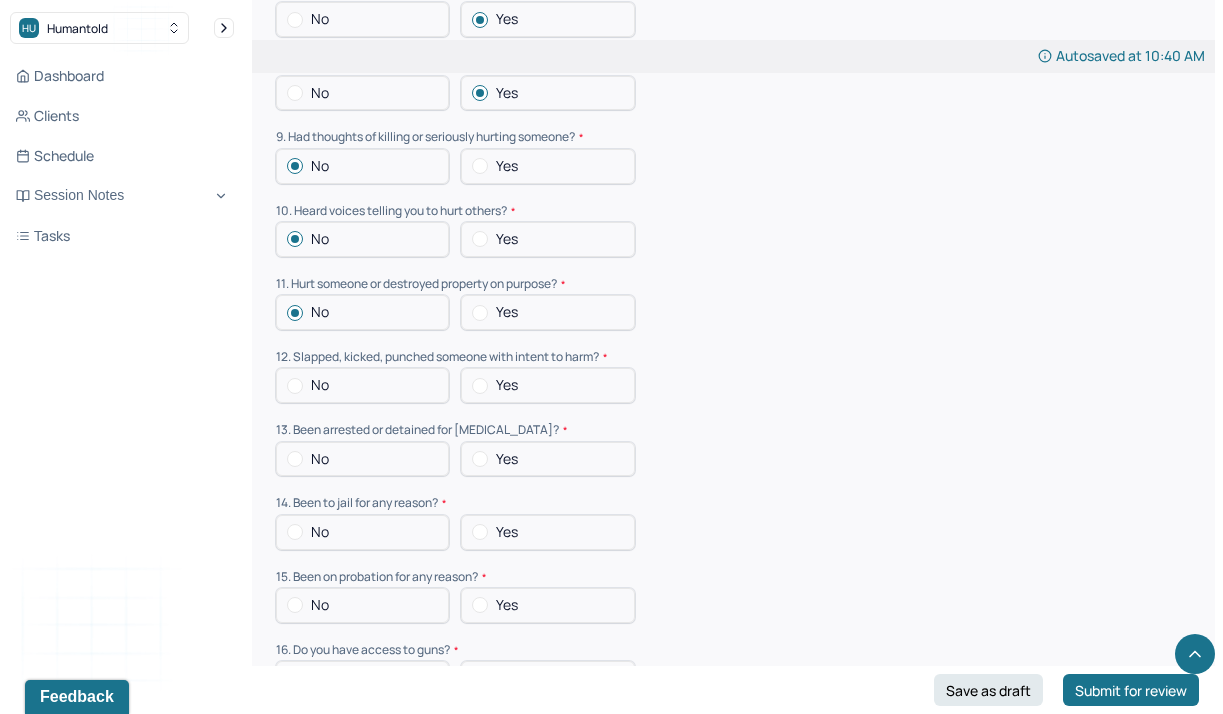 click on "13. Been arrested or detained for [MEDICAL_DATA]?" at bounding box center [733, 430] 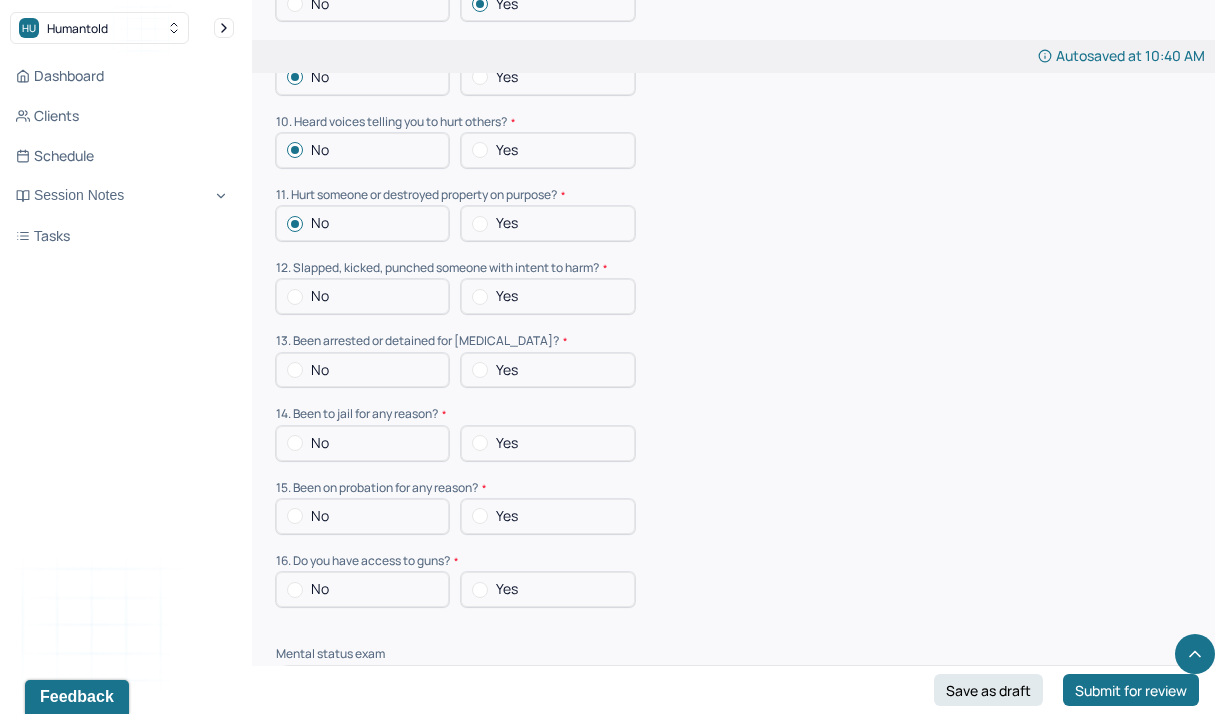 scroll, scrollTop: 6119, scrollLeft: 0, axis: vertical 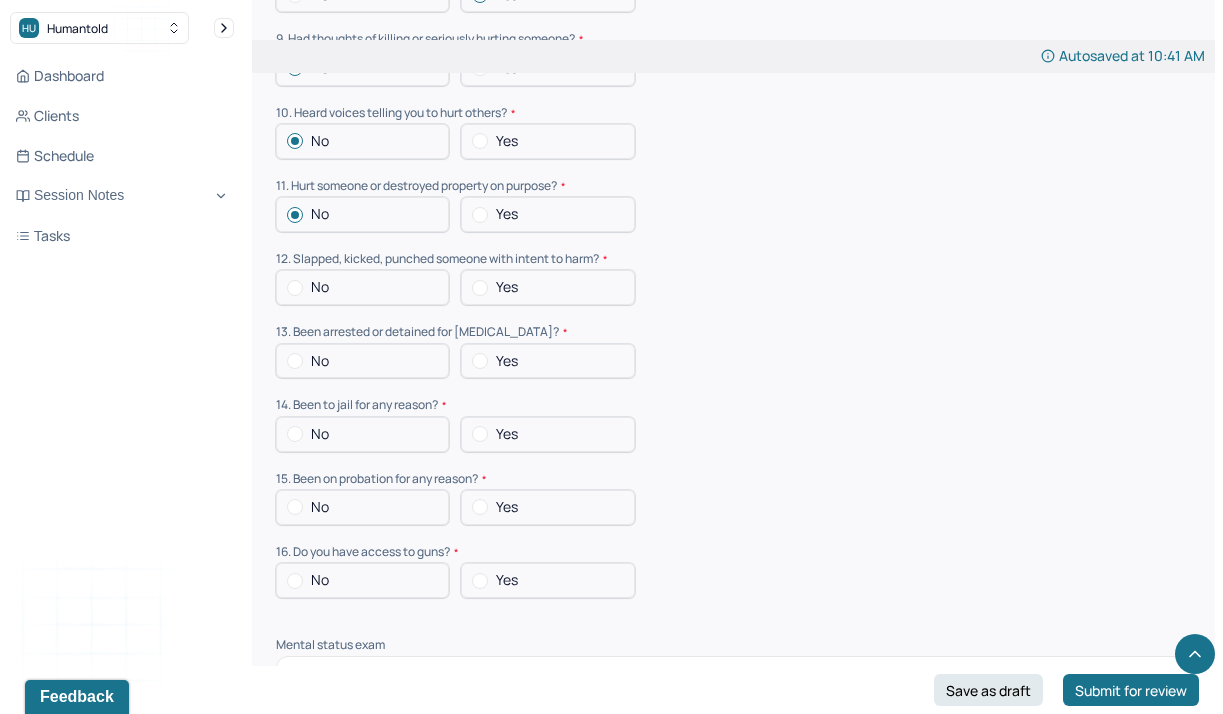 click at bounding box center (295, 288) 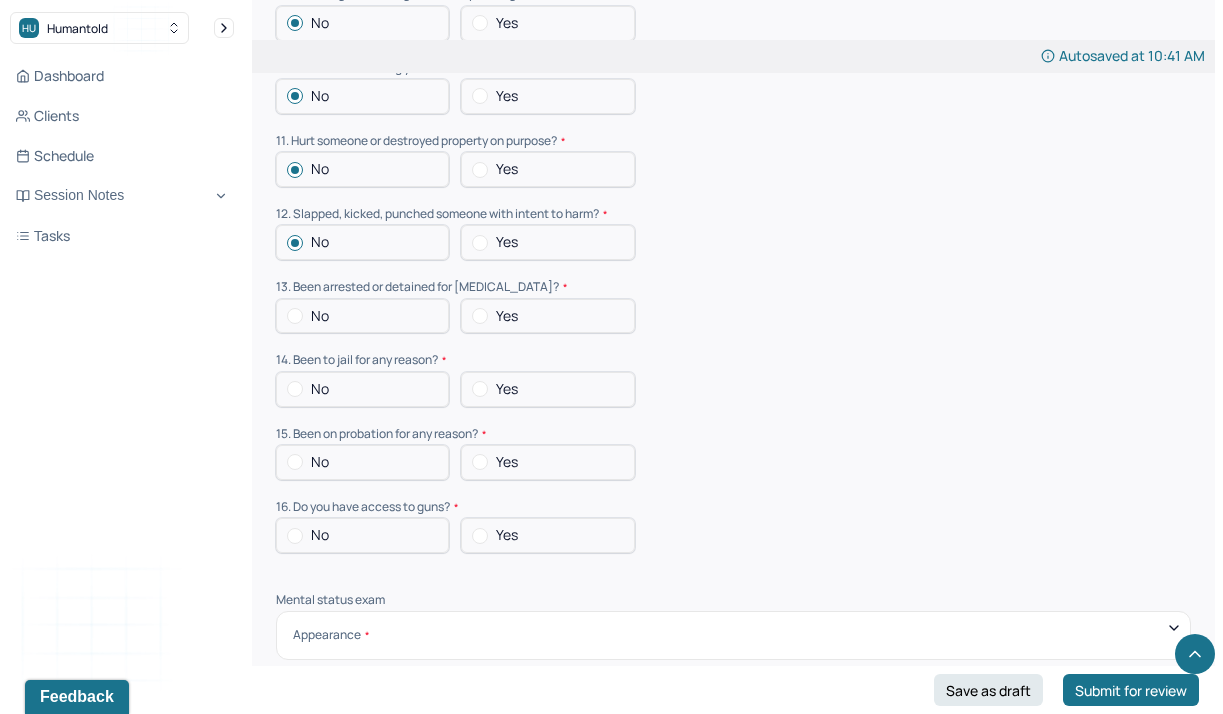 scroll, scrollTop: 6168, scrollLeft: 0, axis: vertical 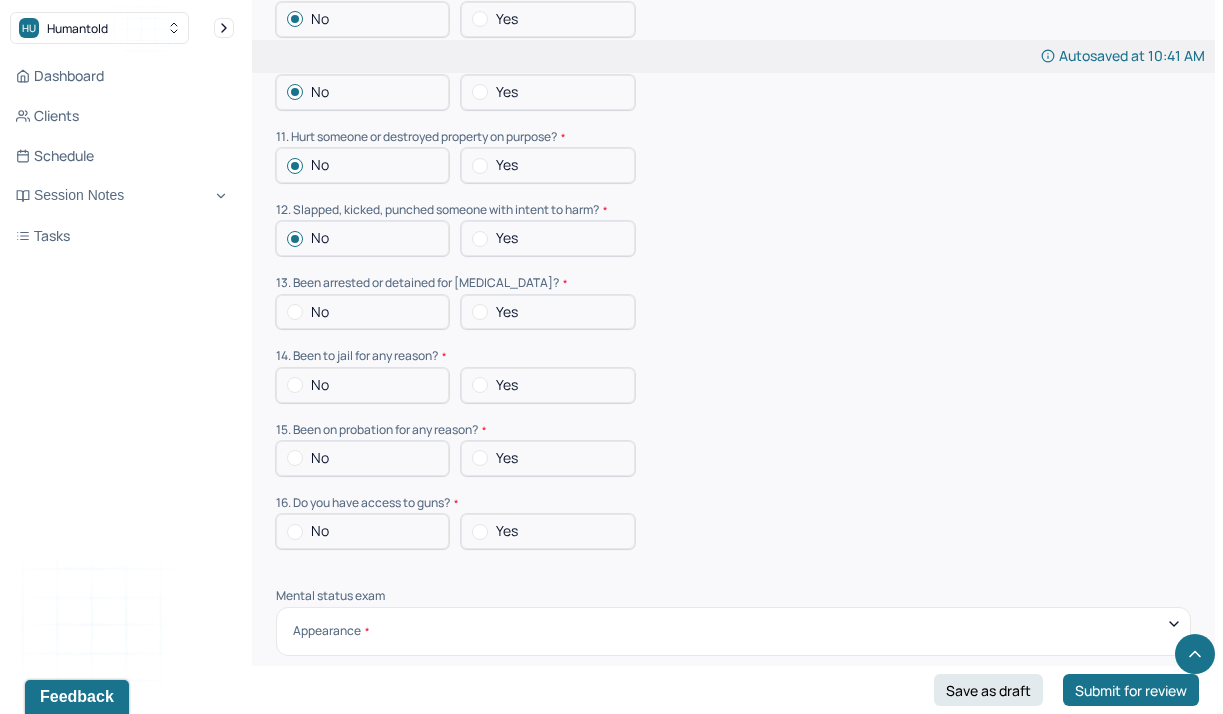 click at bounding box center (295, 312) 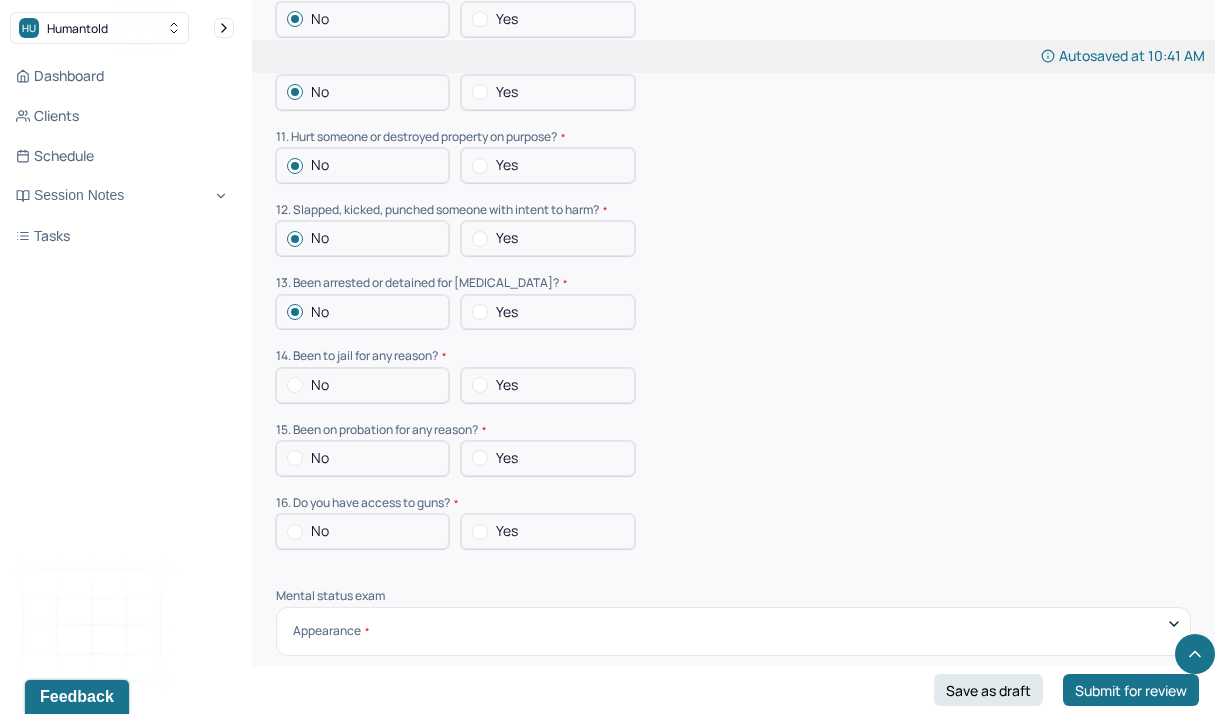 click on "Suicide risk assessment 1. Been so distressed you seriously wished to end your life? No [DATE] Recently 2. Has anything happened recently to make you feel you don’t want to live? No Yes Describe the situation Have you had/Do you have - 3. A specific plan of how you would kill yourself? No Yes 4. Access to weapons or means of hurting self? No Yes 5. Made serious suicide attempts No Yes 6. Purposely done something to hurt yourself? No Yes Describe the situation 7. Heard voices telling you to hurt yourself? No Yes 8. Had relatives who attempted or commited sucide? No Yes 9. Had thoughts of killing or seriously hurting someone? No Yes 10. Heard voices telling you to hurt others? No Yes 11. Hurt someone or destroyed property on purpose? No Yes 12. Slapped, kicked, punched someone with intent to harm? No Yes 13. Been arrested or detained for [MEDICAL_DATA]? No Yes 14. Been to jail for any reason? No Yes 15. Been on probation for any reason? No Yes 16. Do you have access to guns? No Yes" at bounding box center [733, -167] 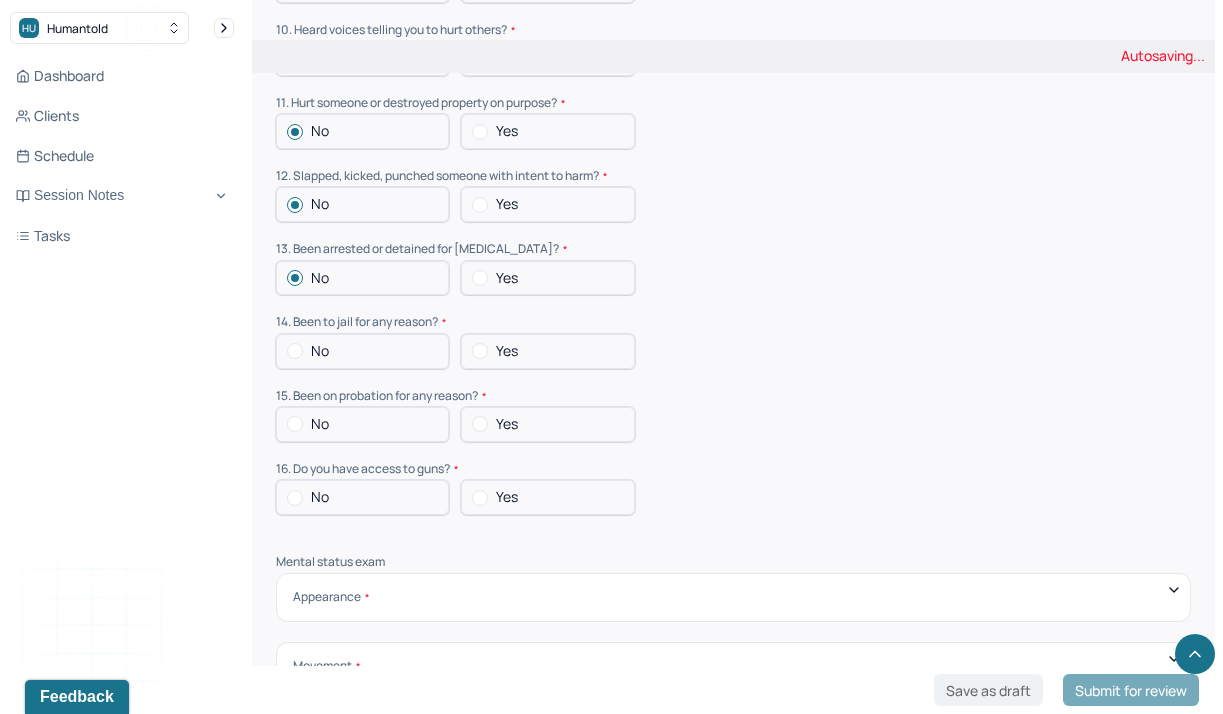 scroll, scrollTop: 6222, scrollLeft: 0, axis: vertical 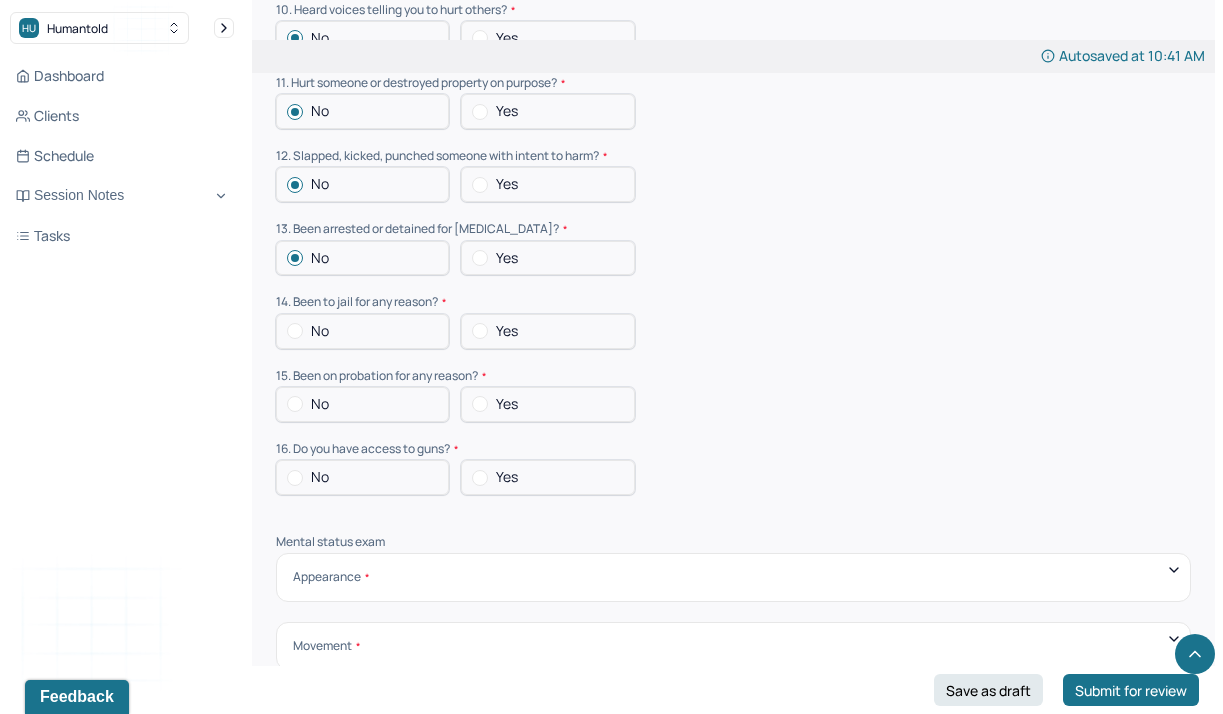 click at bounding box center (295, 331) 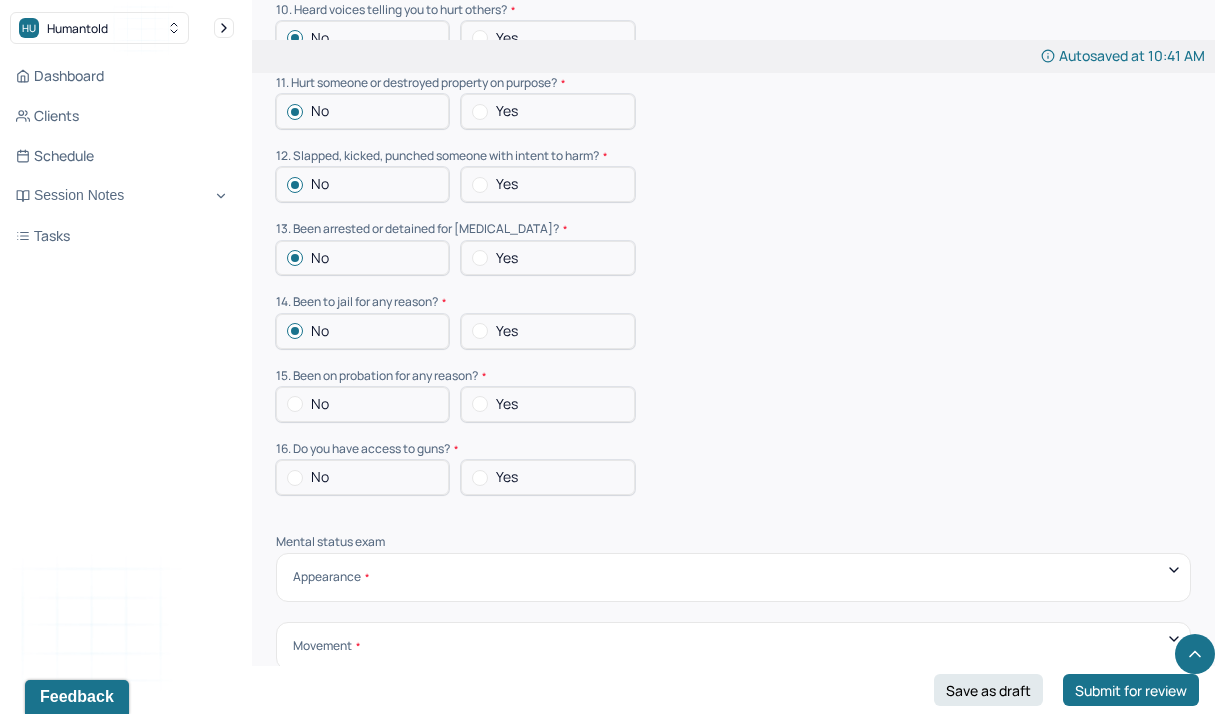 click on "No Yes" at bounding box center (733, 477) 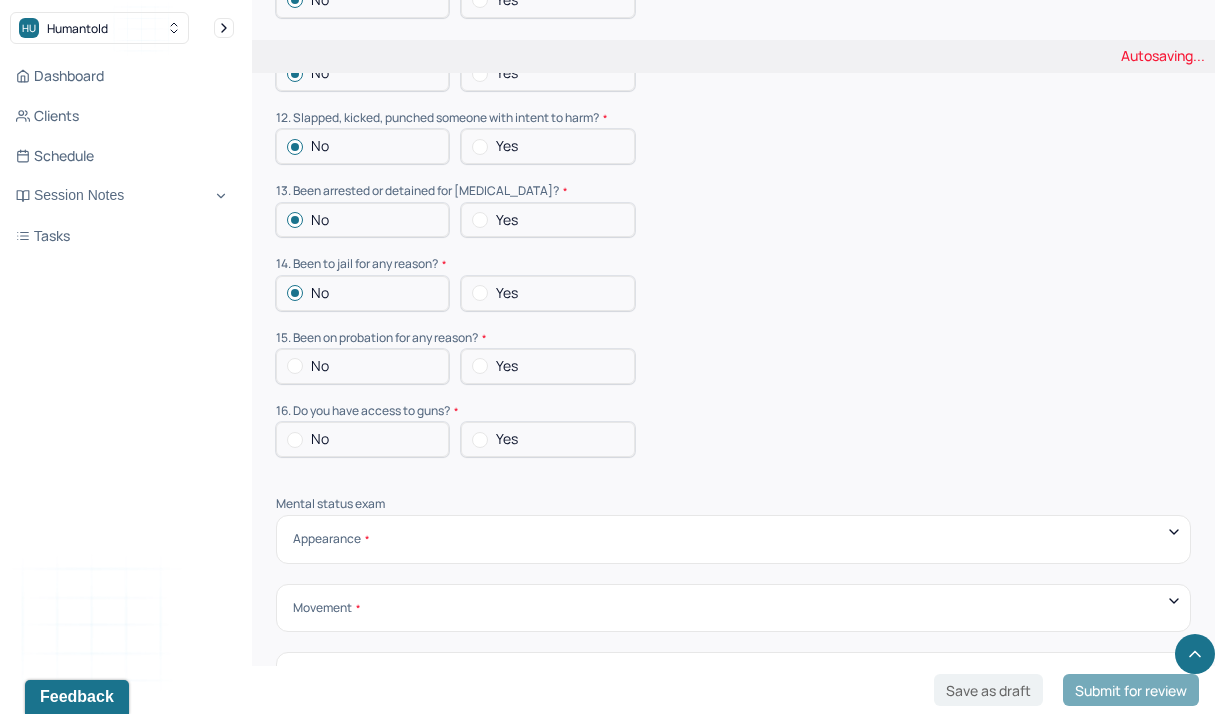 scroll, scrollTop: 6262, scrollLeft: 0, axis: vertical 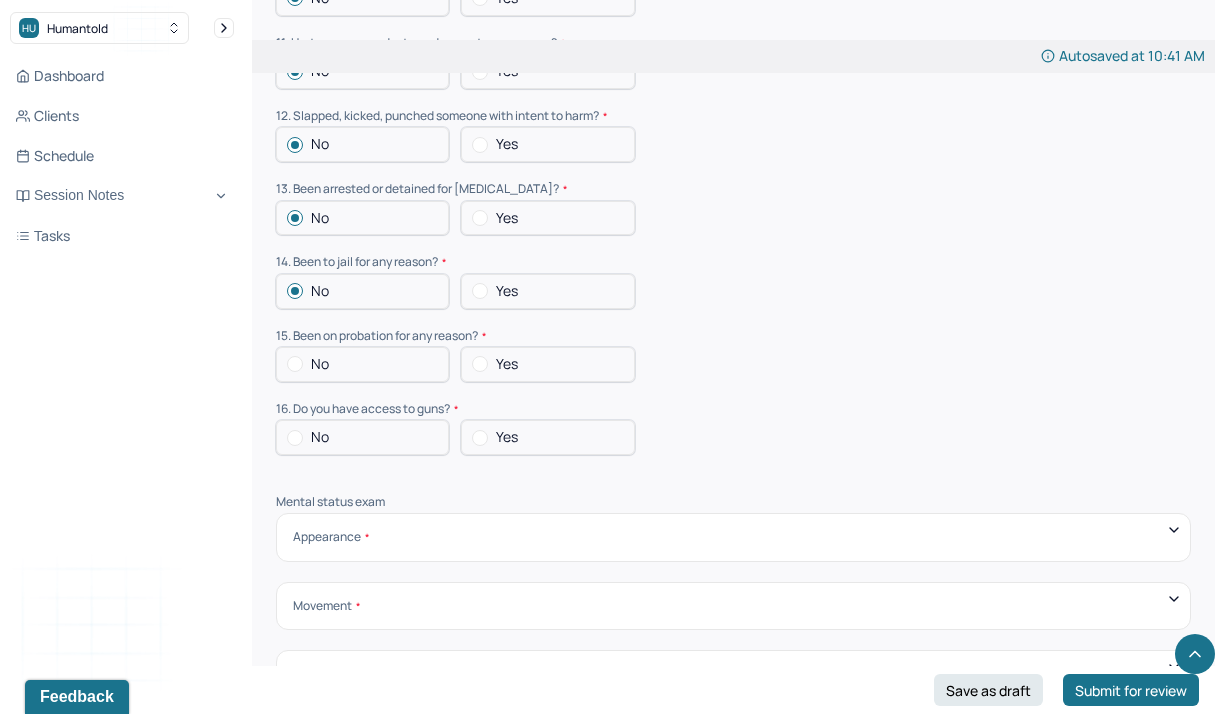 click at bounding box center (295, 364) 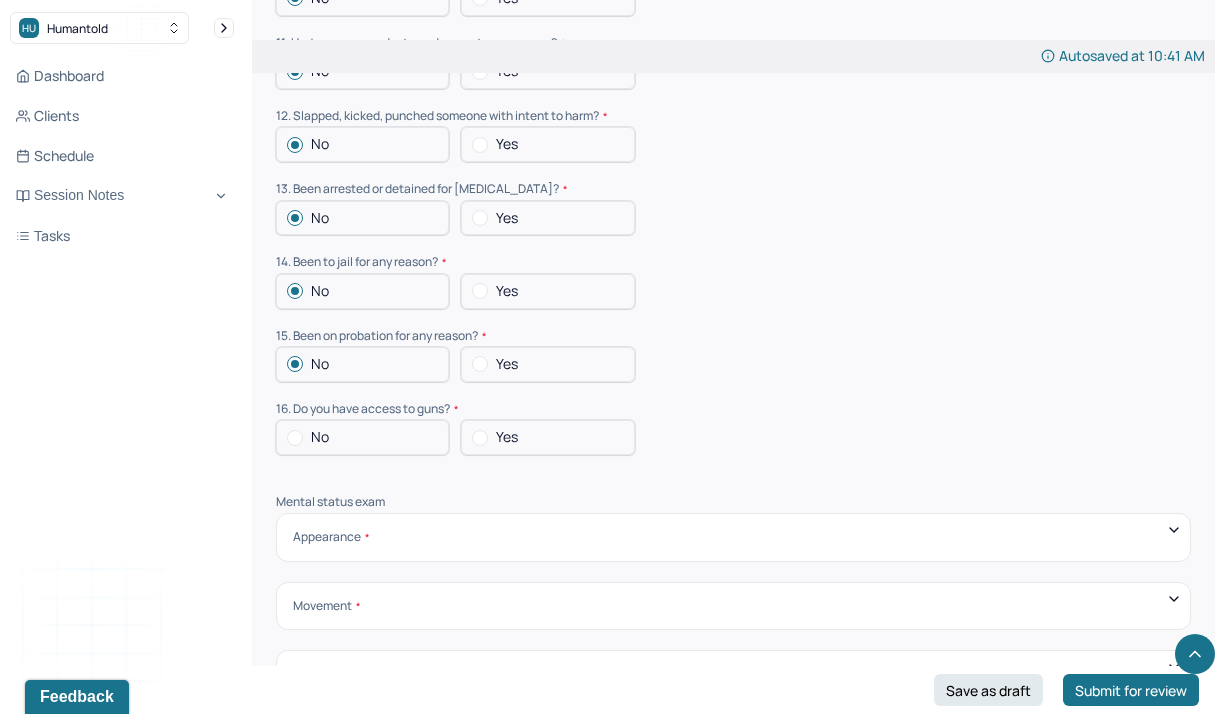 click on "Instructions The fields marked with an asterisk ( * ) are required before you can submit your notes. Before you can submit your session notes, they must be signed. You have the option to save your notes as a draft before making a submission. Appointment location * Teletherapy Client Teletherapy Location Home Office Other Provider Teletherapy Location Home Office Other Consent was received for the teletherapy session The teletherapy session was conducted via video Primary diagnosis * F43.20 [MEDICAL_DATA] Secondary diagnosis (optional) Secondary diagnosis Tertiary diagnosis (optional) Tertiary diagnosis Identity Preferred name (optional) Gender * [DEMOGRAPHIC_DATA] Pronouns (optional) Religion (optional) Religion Education (optional) Education Race (optional) Race Ethnicity (optional) Sexual orientation (optional) Sexual orientation Current employment (optional) Current employment details (optional) Relationship status (optional) Relationship status Name of partner (optional) Emergency contact information" at bounding box center [733, -1516] 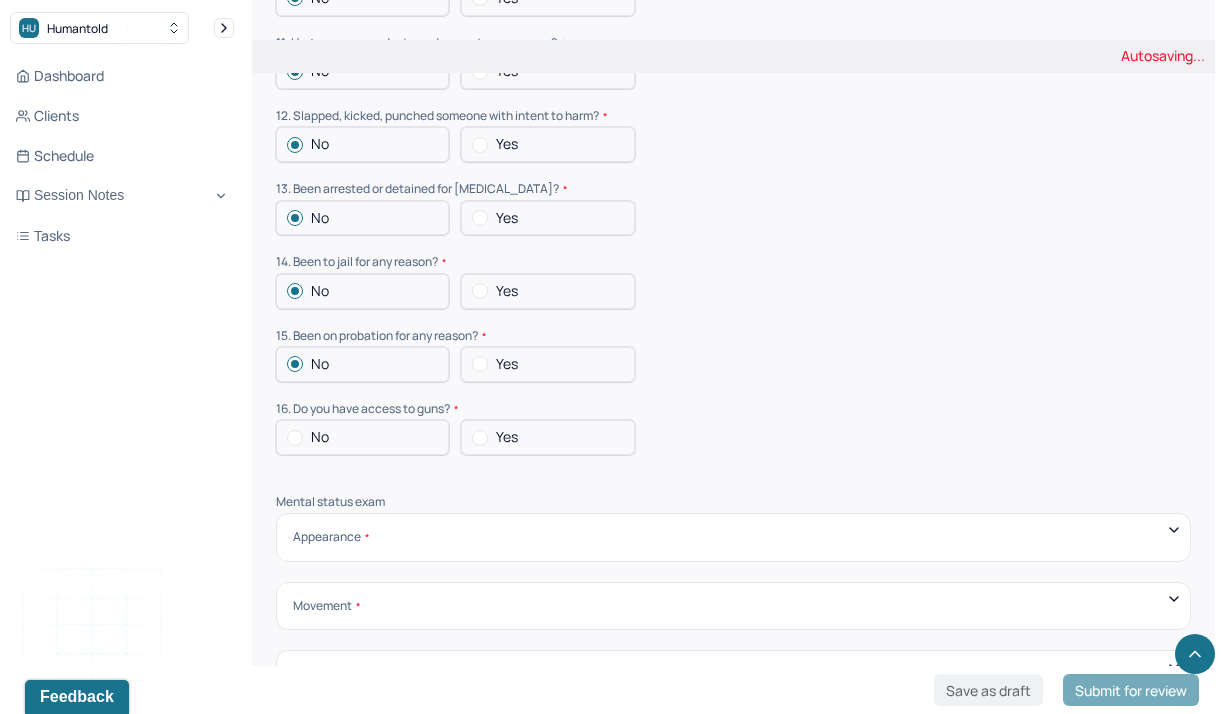scroll, scrollTop: 6323, scrollLeft: 0, axis: vertical 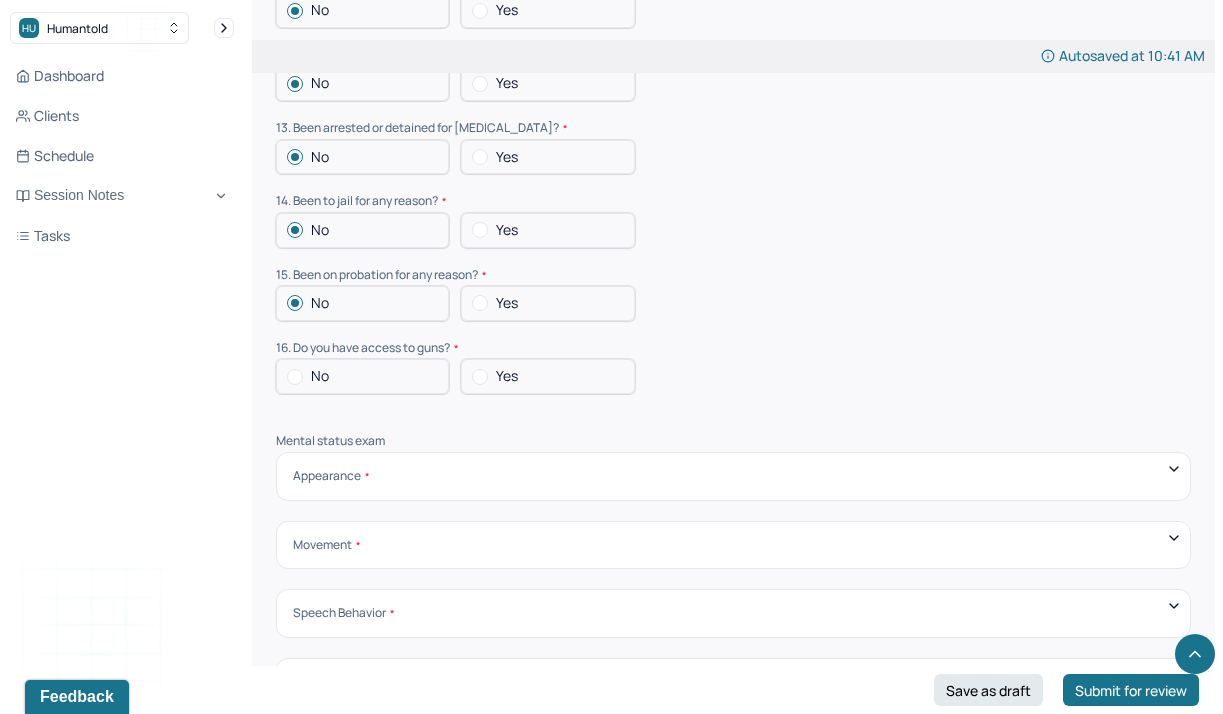 click at bounding box center (295, 377) 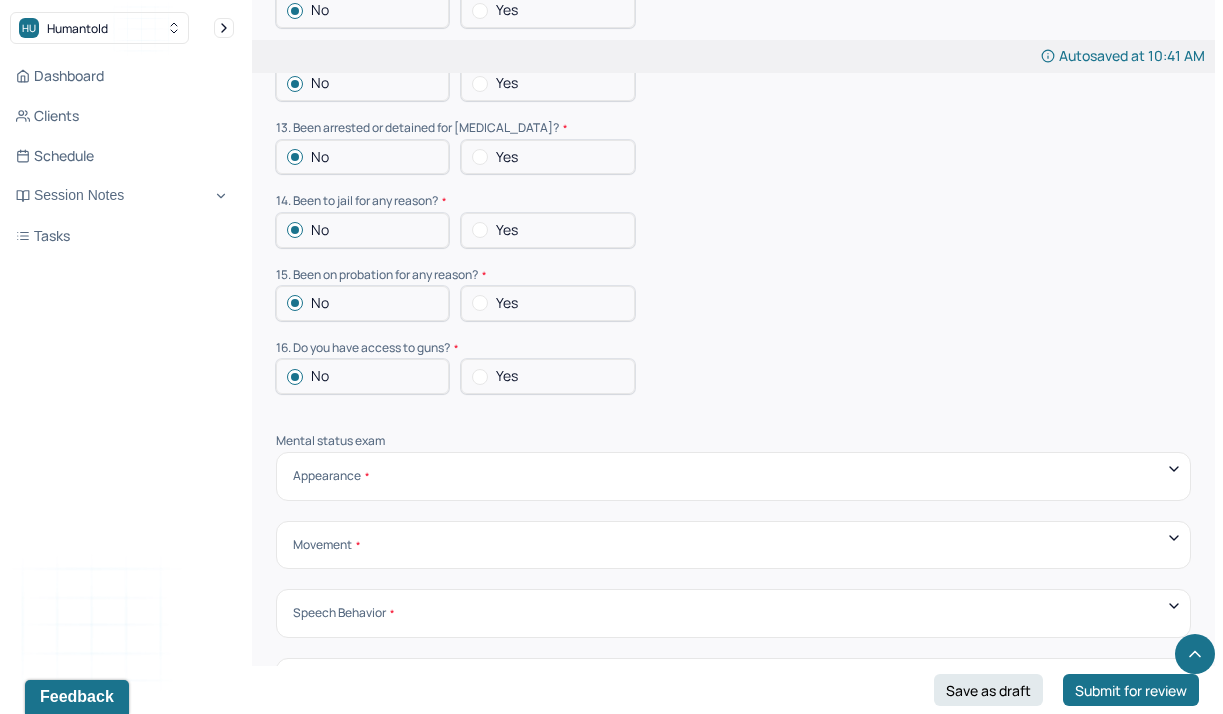 click on "Mental status exam" at bounding box center (733, 441) 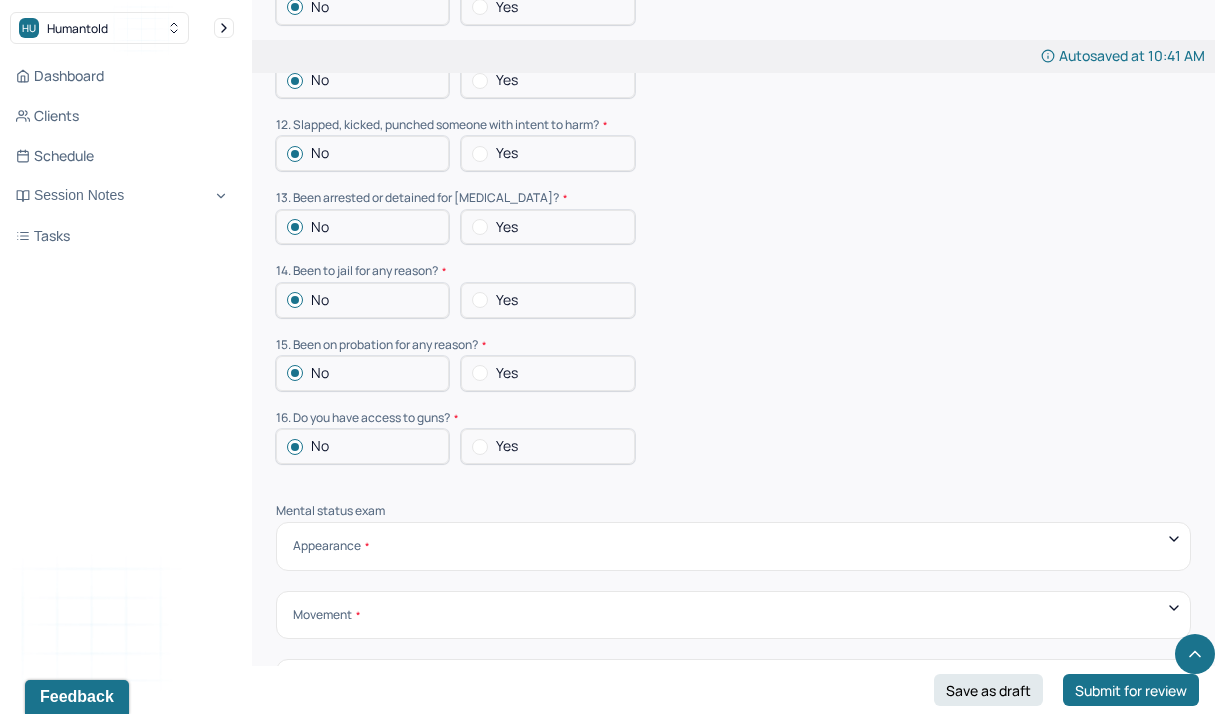 scroll, scrollTop: 6237, scrollLeft: 0, axis: vertical 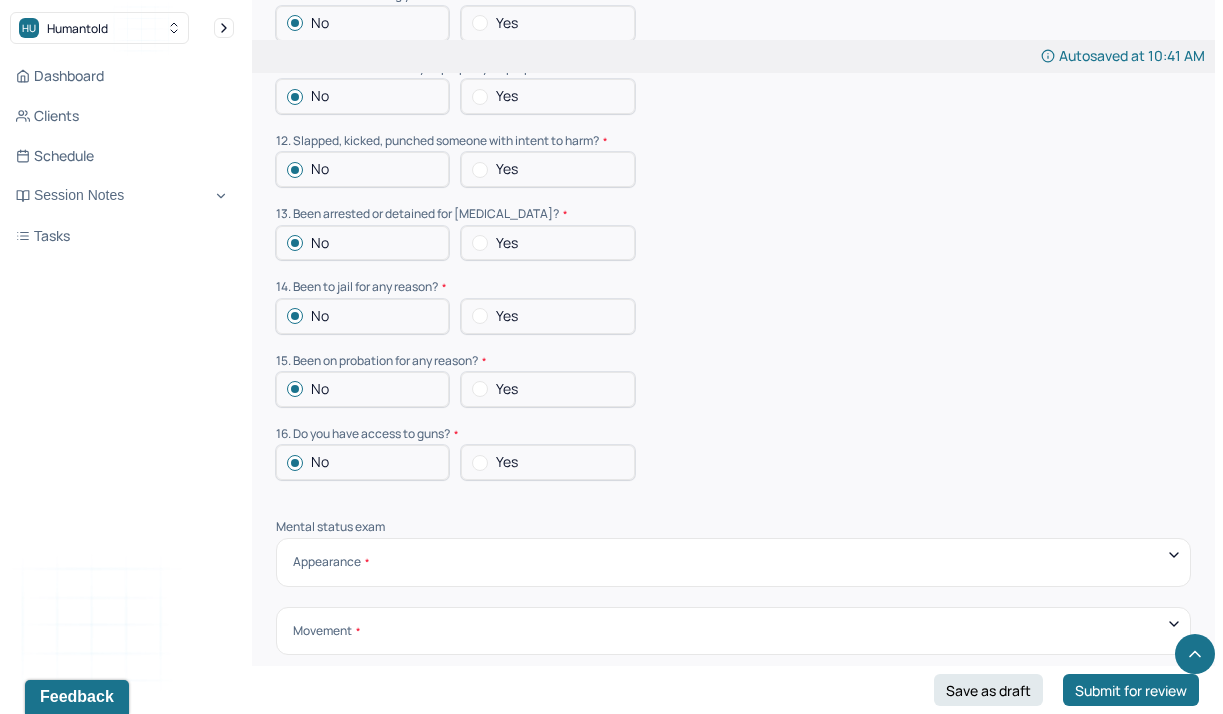 click at bounding box center [480, 389] 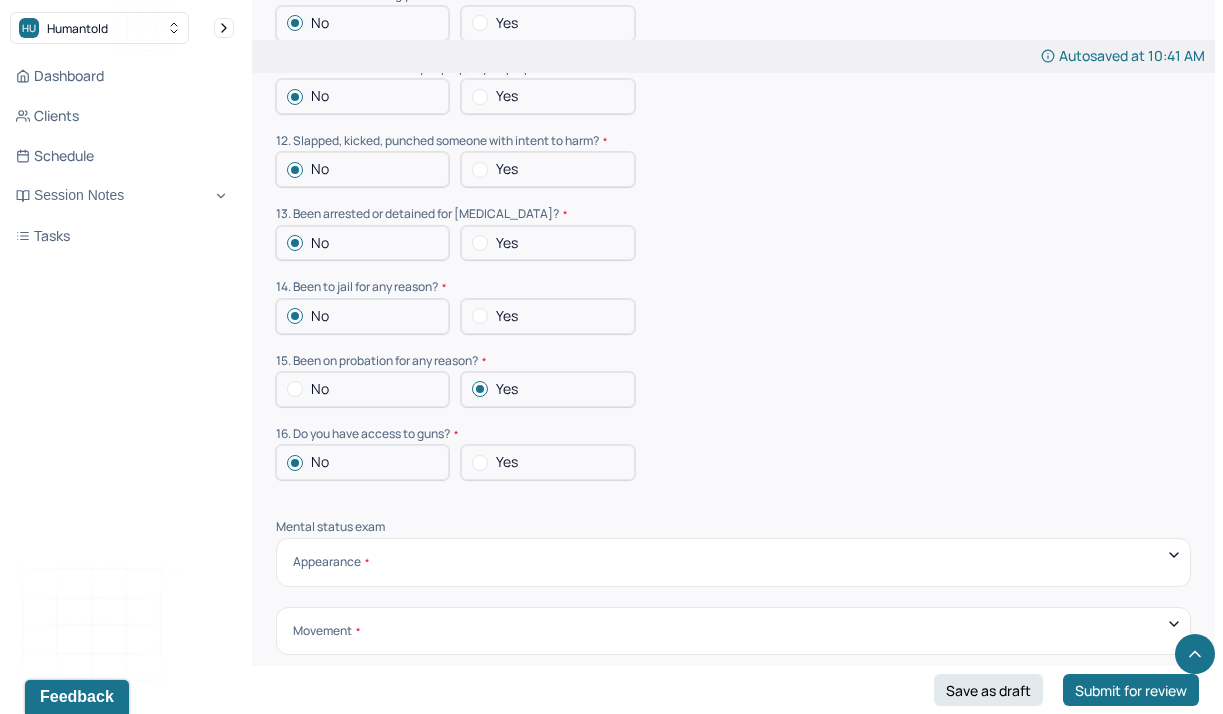 click on "Suicide risk assessment 1. Been so distressed you seriously wished to end your life? No [DATE] Recently 2. Has anything happened recently to make you feel you don’t want to live? No Yes Describe the situation Have you had/Do you have - 3. A specific plan of how you would kill yourself? No Yes 4. Access to weapons or means of hurting self? No Yes 5. Made serious suicide attempts No Yes 6. Purposely done something to hurt yourself? No Yes Describe the situation 7. Heard voices telling you to hurt yourself? No Yes 8. Had relatives who attempted or commited sucide? No Yes 9. Had thoughts of killing or seriously hurting someone? No Yes 10. Heard voices telling you to hurt others? No Yes 11. Hurt someone or destroyed property on purpose? No Yes 12. Slapped, kicked, punched someone with intent to harm? No Yes 13. Been arrested or detained for [MEDICAL_DATA]? No Yes 14. Been to jail for any reason? No Yes 15. Been on probation for any reason? No Yes 16. Do you have access to guns? No Yes" at bounding box center [733, -236] 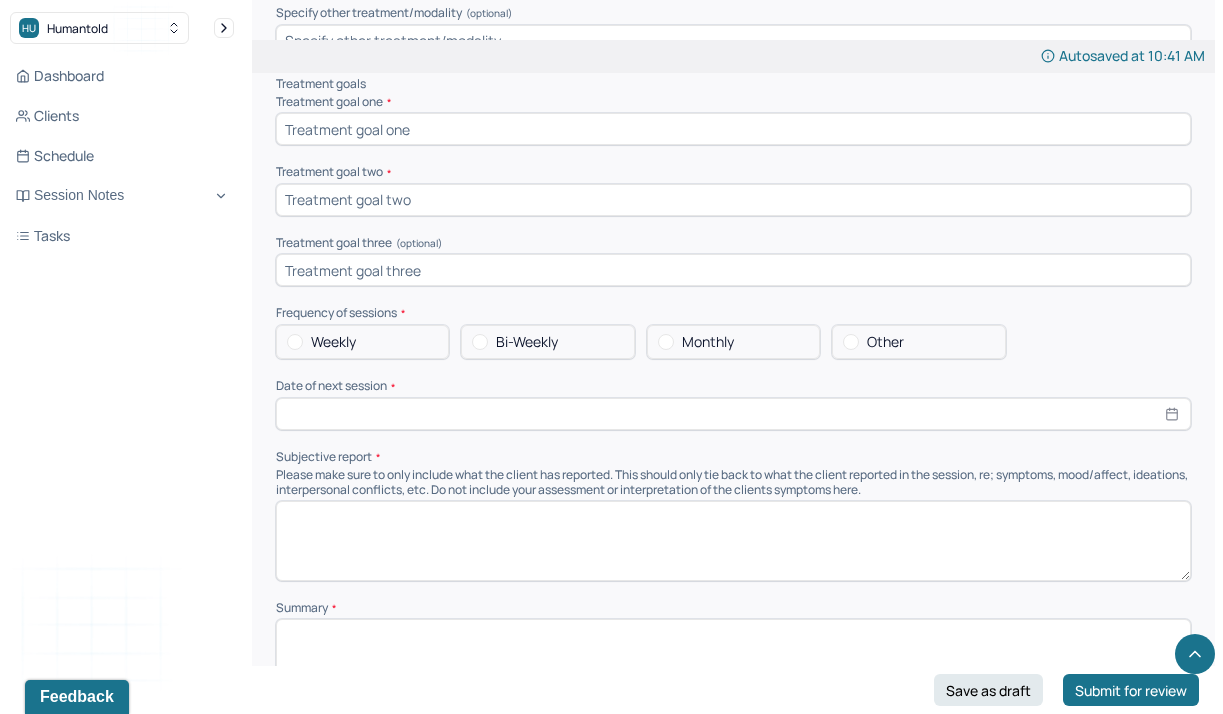 scroll, scrollTop: 7875, scrollLeft: 0, axis: vertical 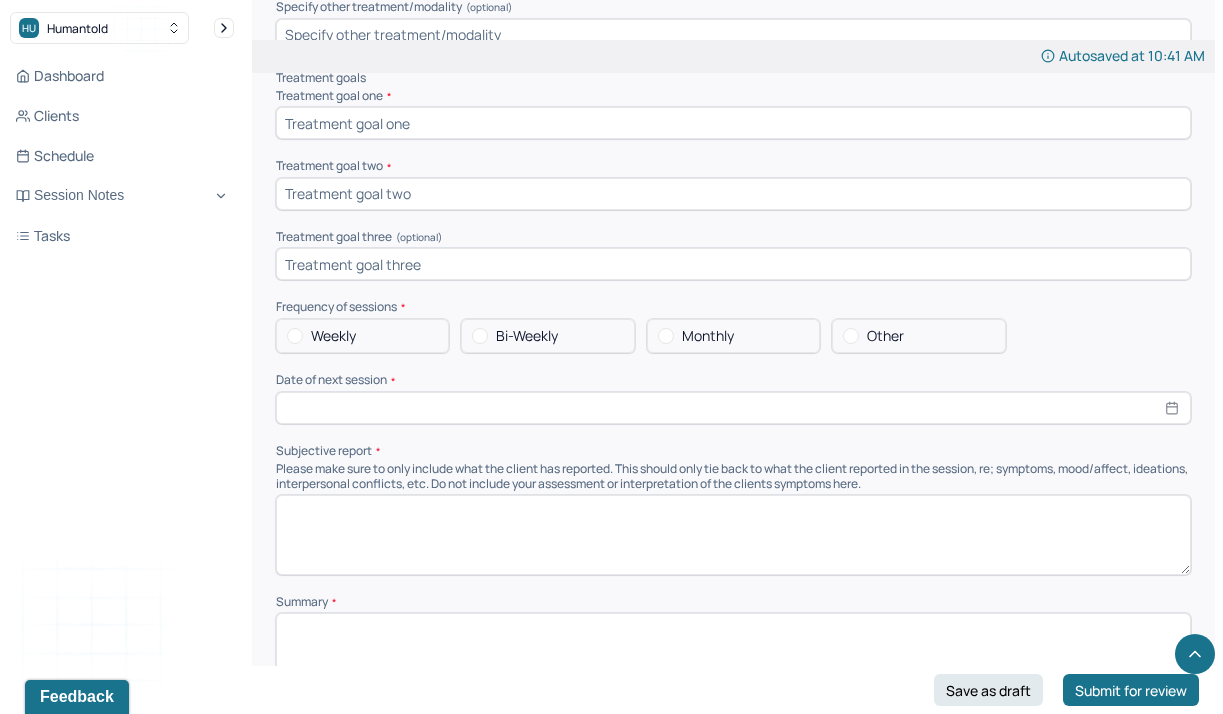 click at bounding box center (733, 535) 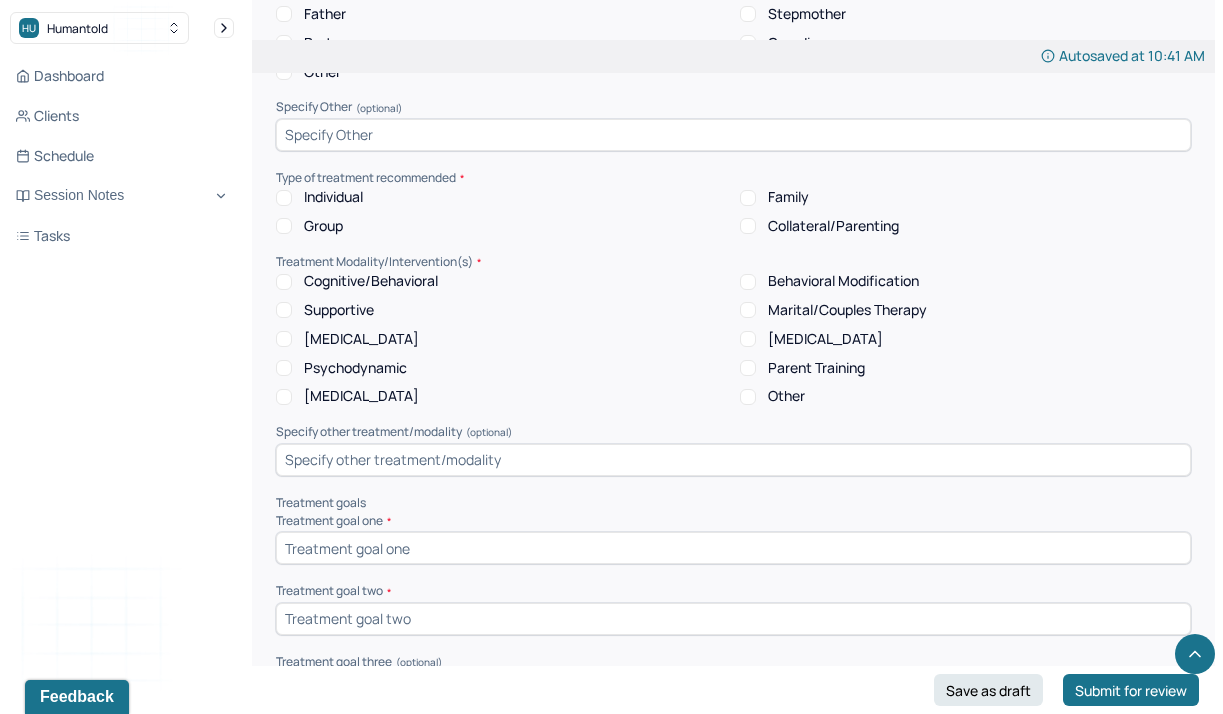 scroll, scrollTop: 7445, scrollLeft: 0, axis: vertical 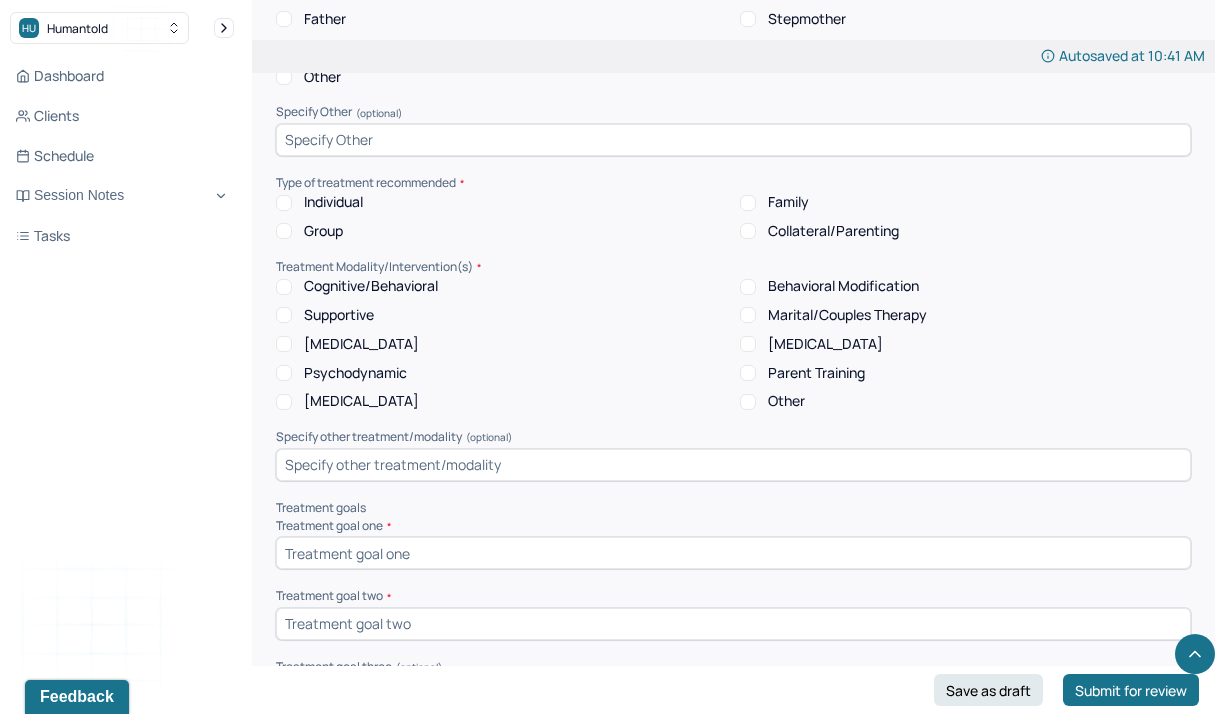 click at bounding box center (733, 553) 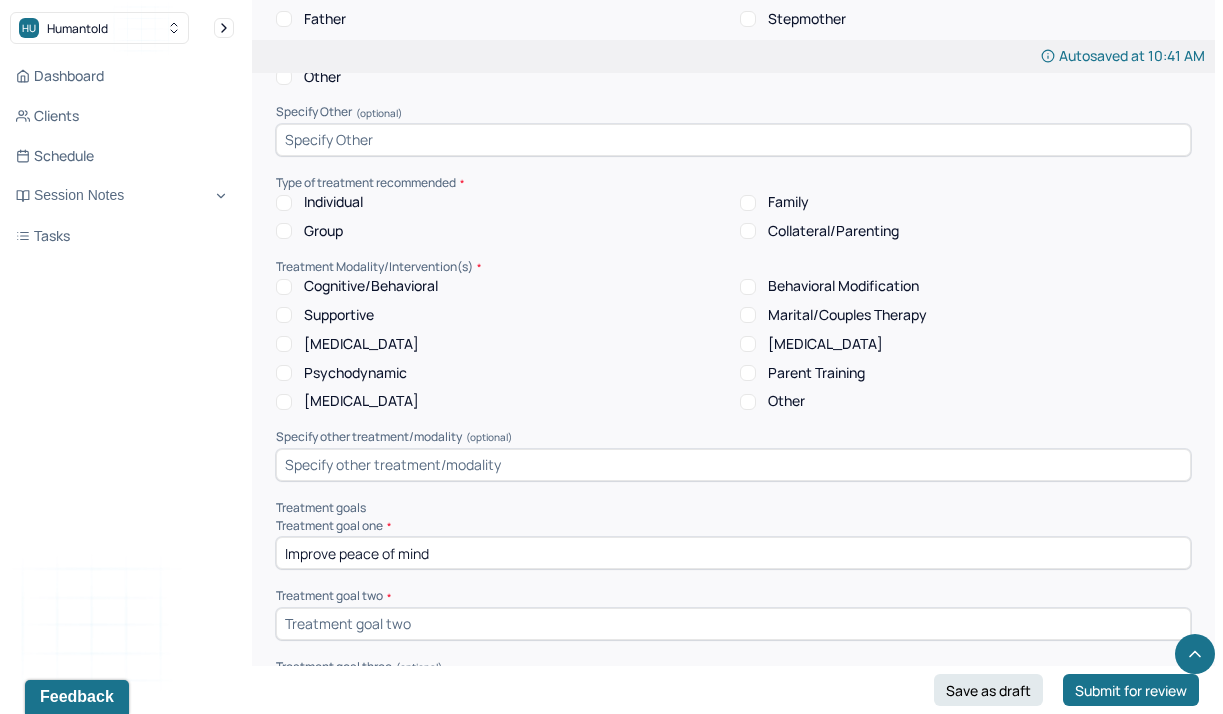 type on "Improve peace of mind" 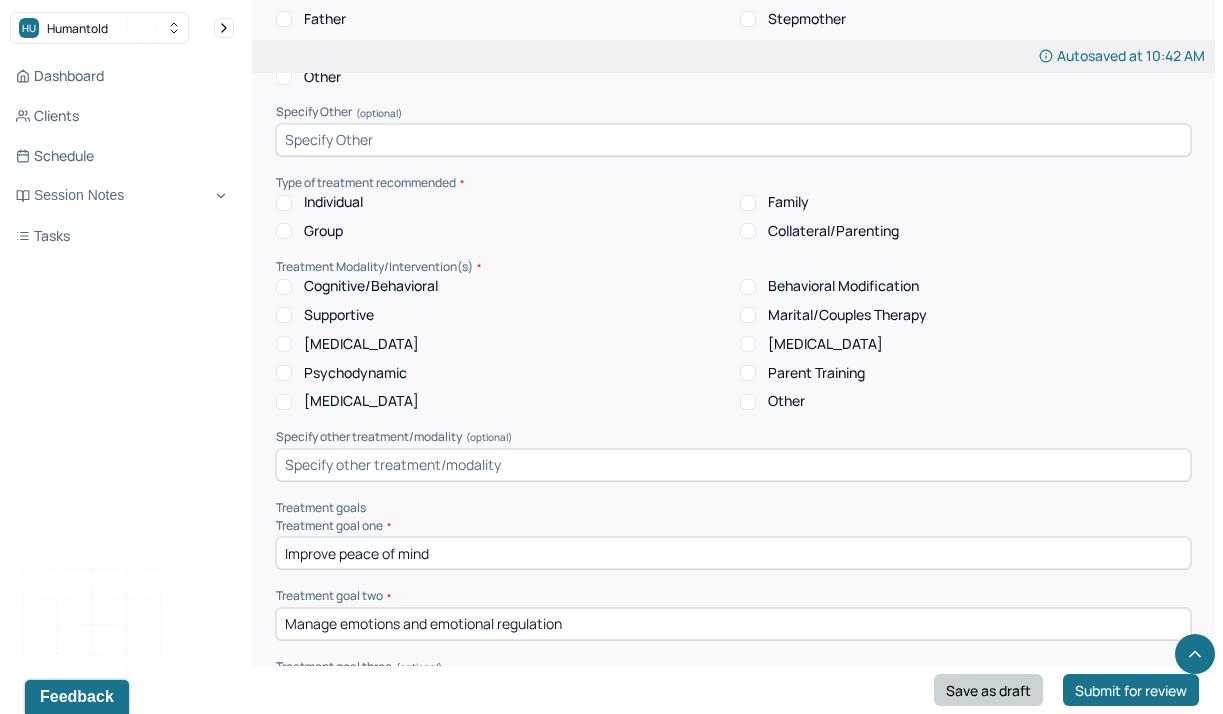 type on "Manage emotions and emotional regulation" 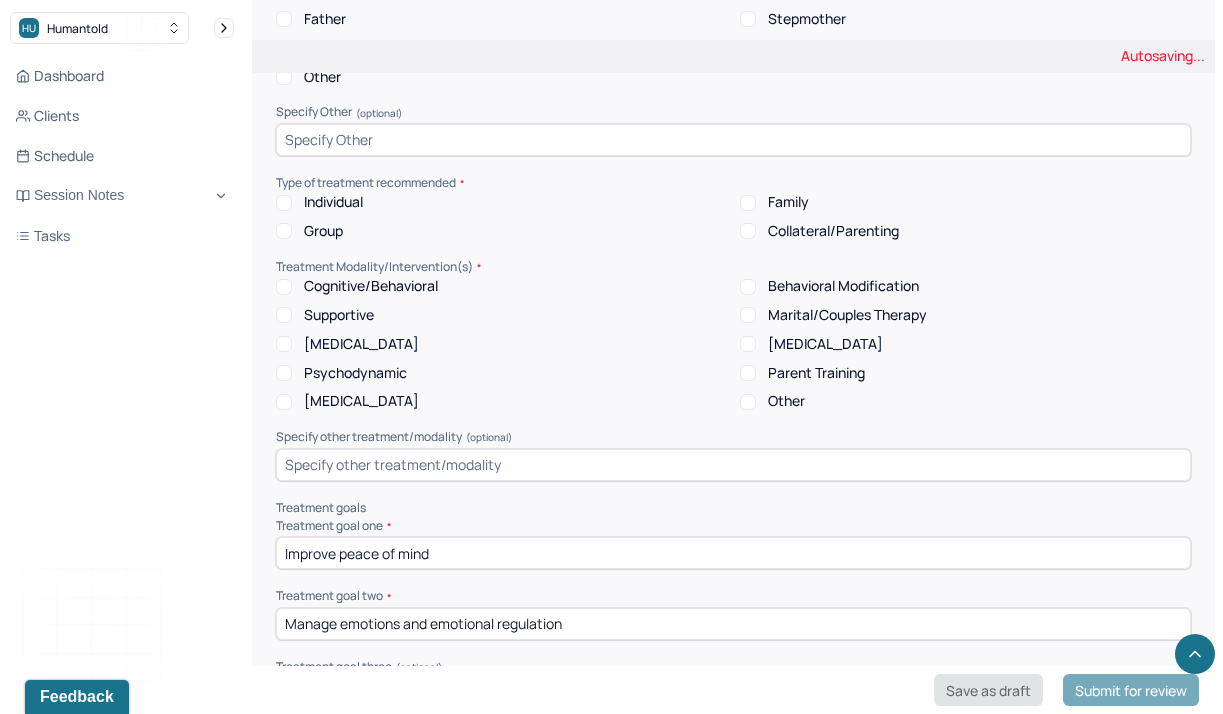 scroll, scrollTop: 86, scrollLeft: 0, axis: vertical 